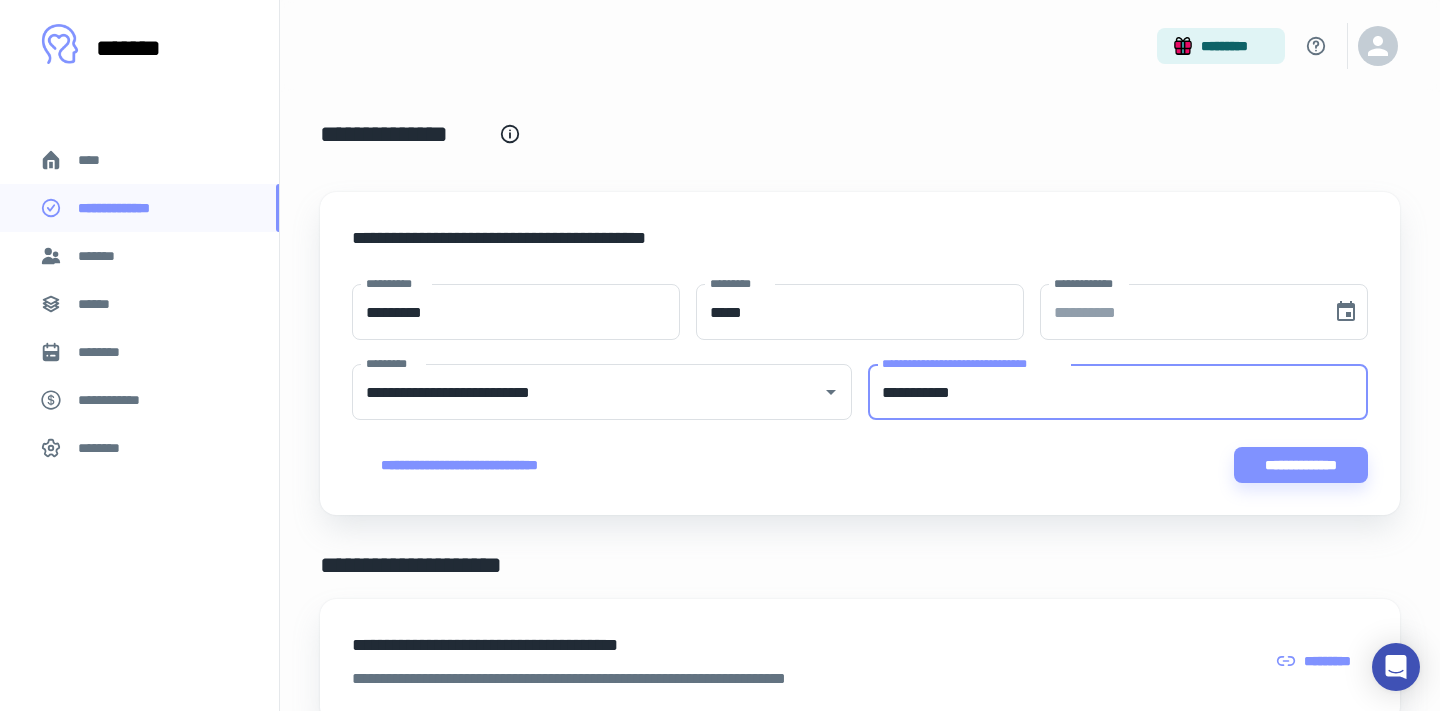scroll, scrollTop: 0, scrollLeft: 0, axis: both 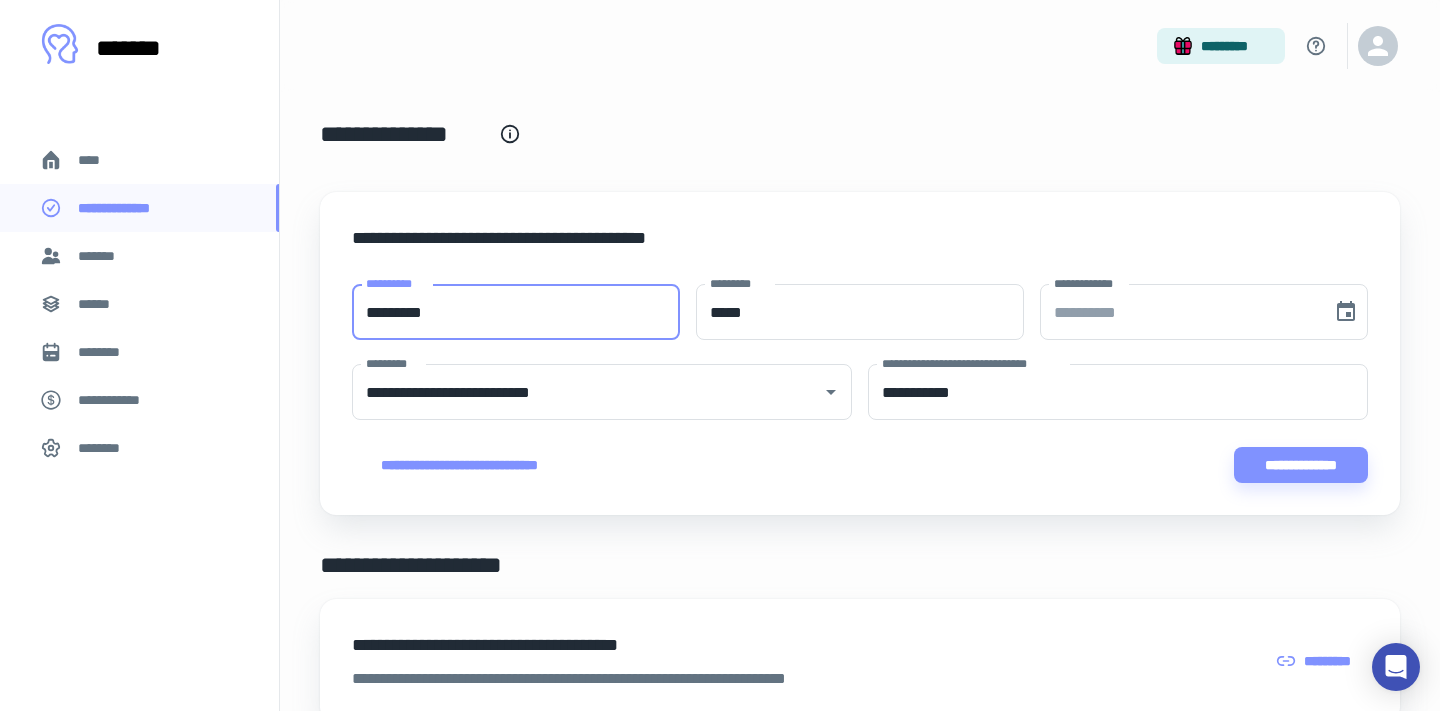 drag, startPoint x: 496, startPoint y: 311, endPoint x: 289, endPoint y: 328, distance: 207.6969 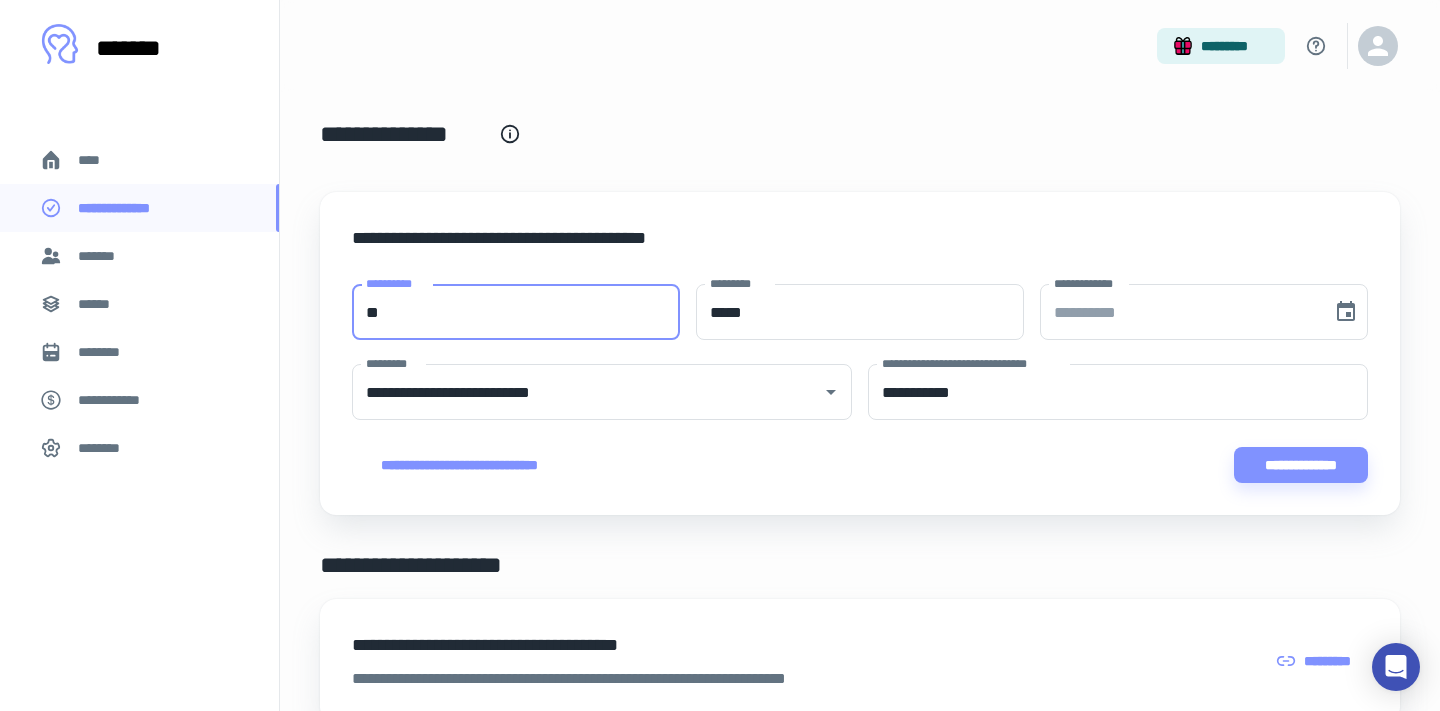 type on "*" 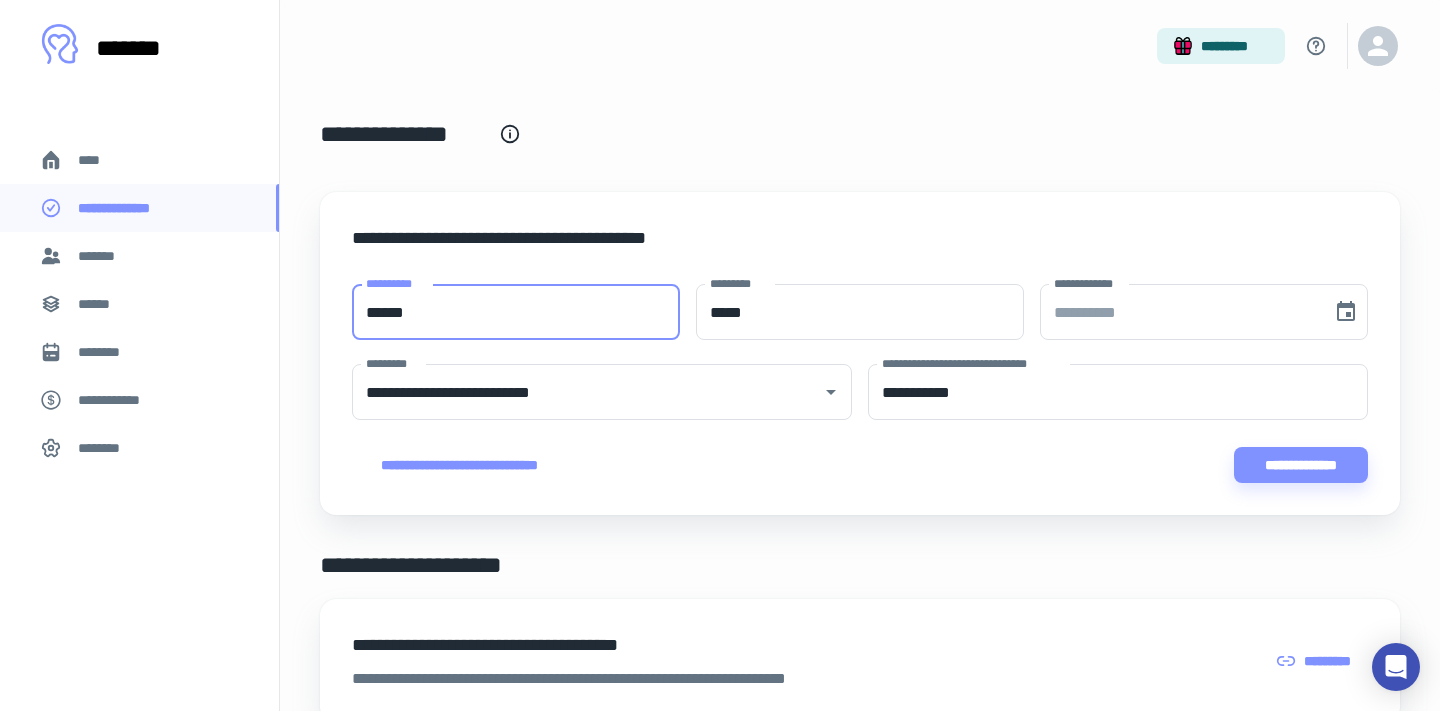 type on "******" 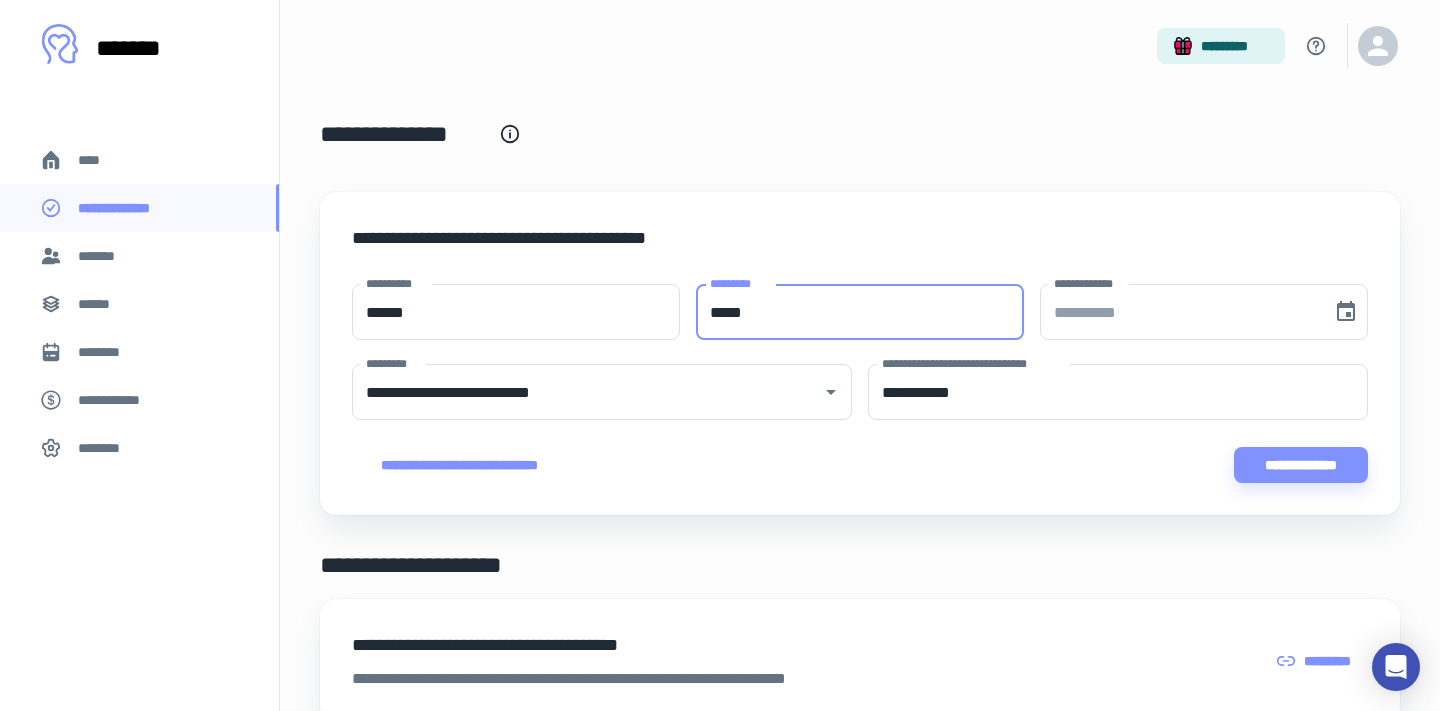 type on "*****" 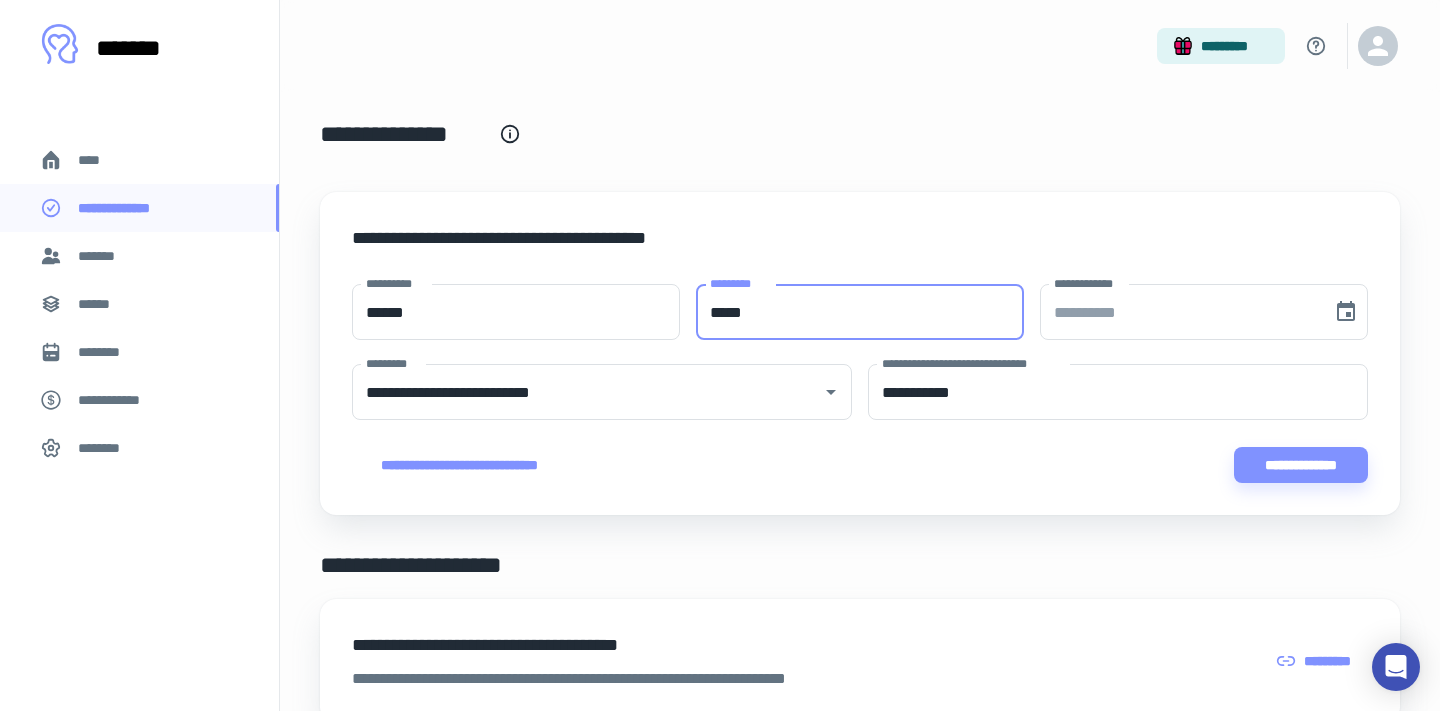 type on "**********" 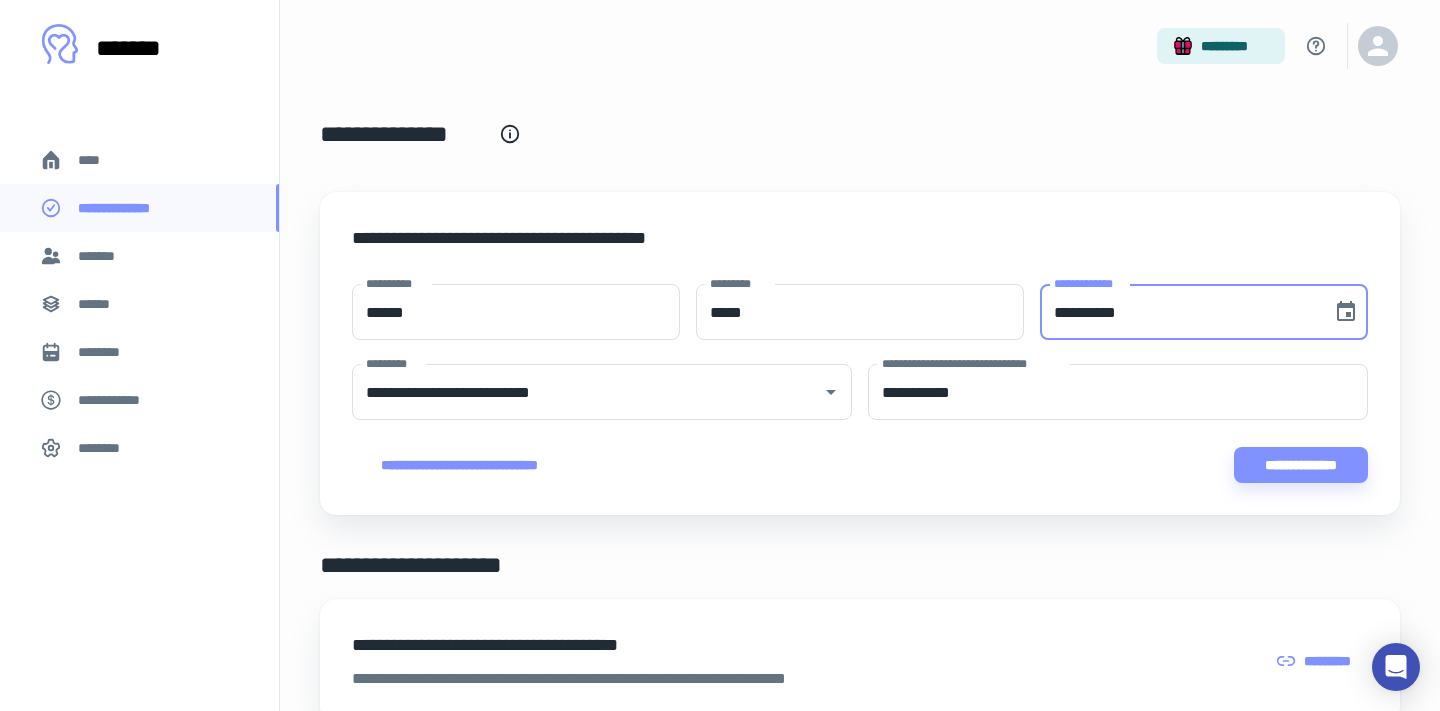 type 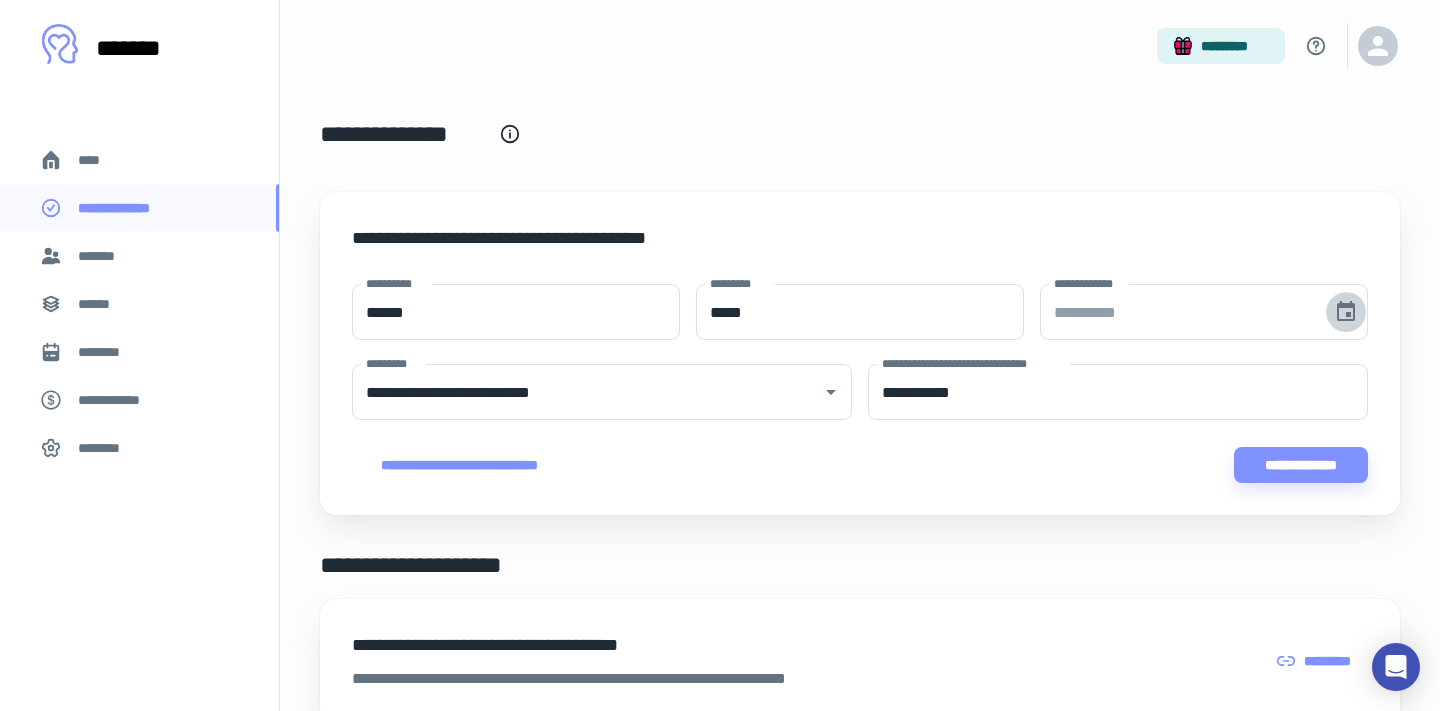 type 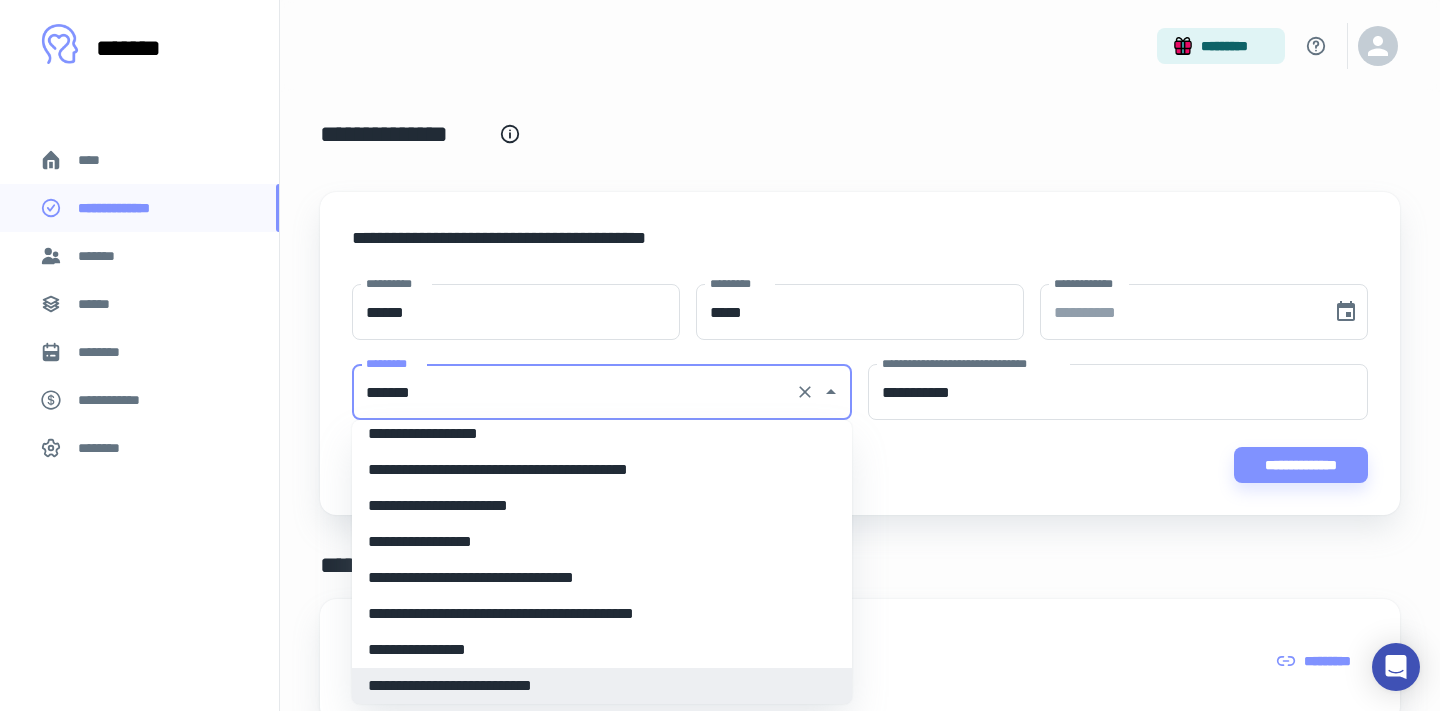 scroll, scrollTop: 804, scrollLeft: 0, axis: vertical 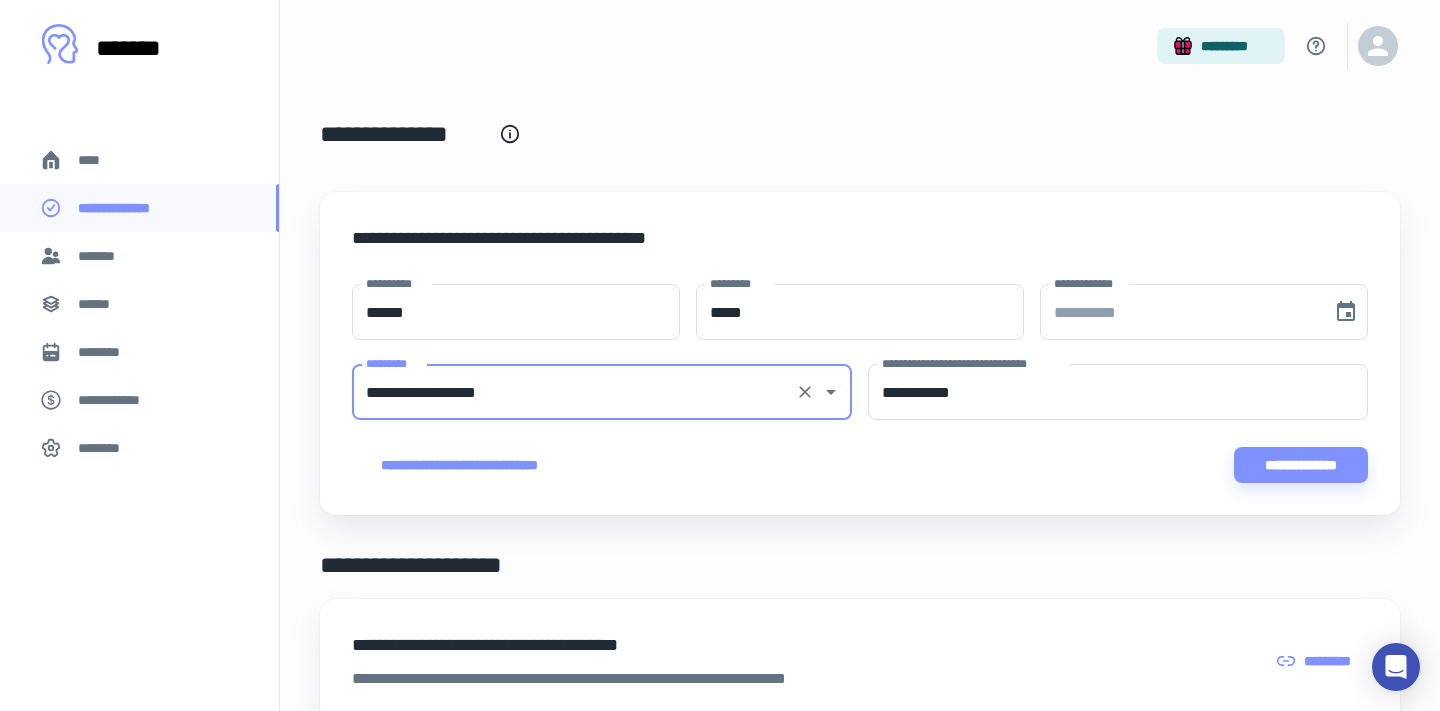 type on "**********" 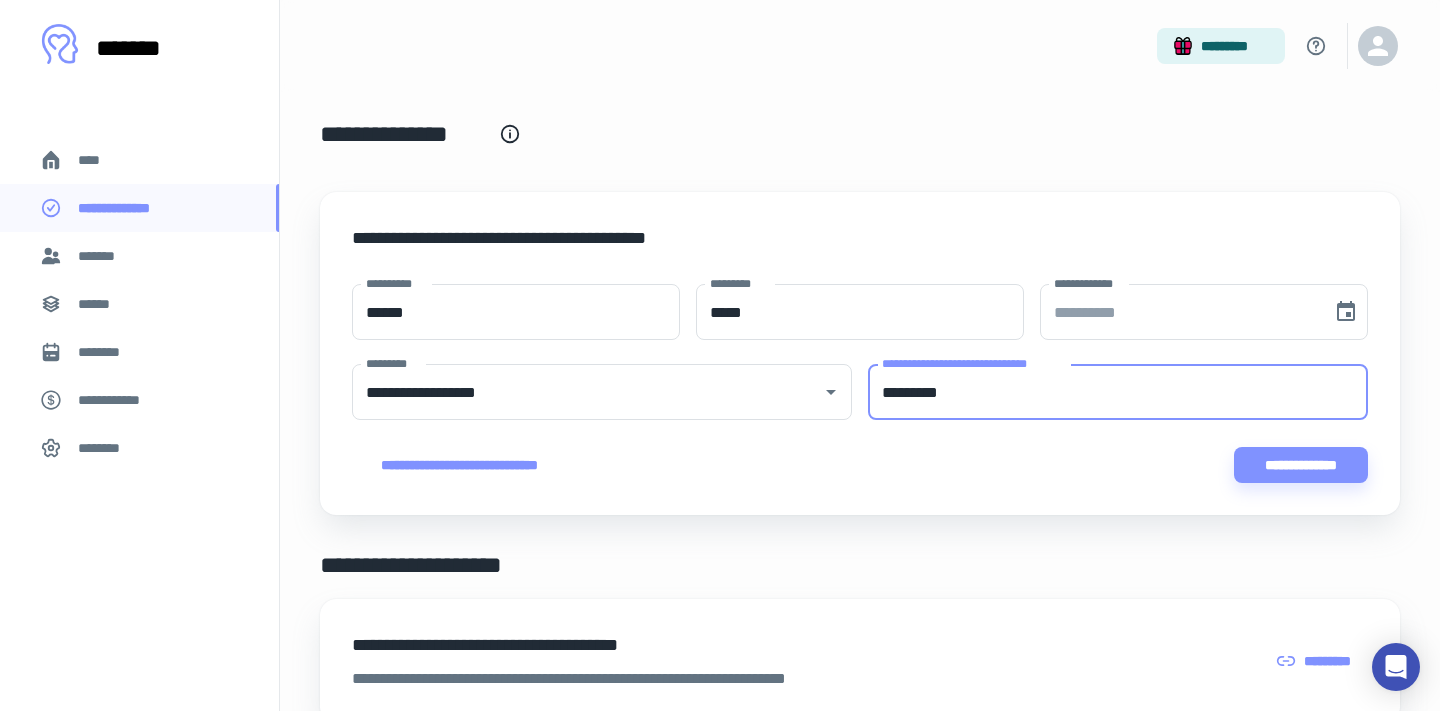 type on "*********" 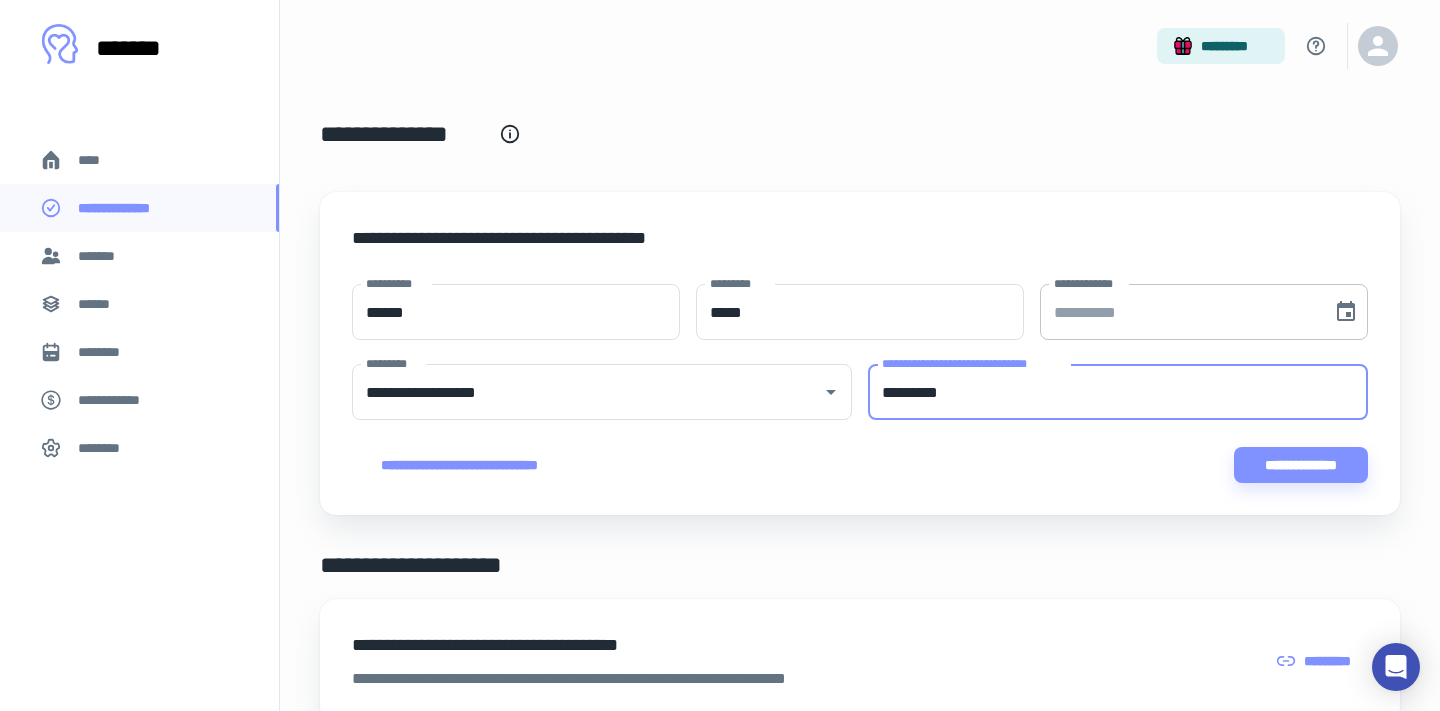 click on "**********" at bounding box center (1179, 312) 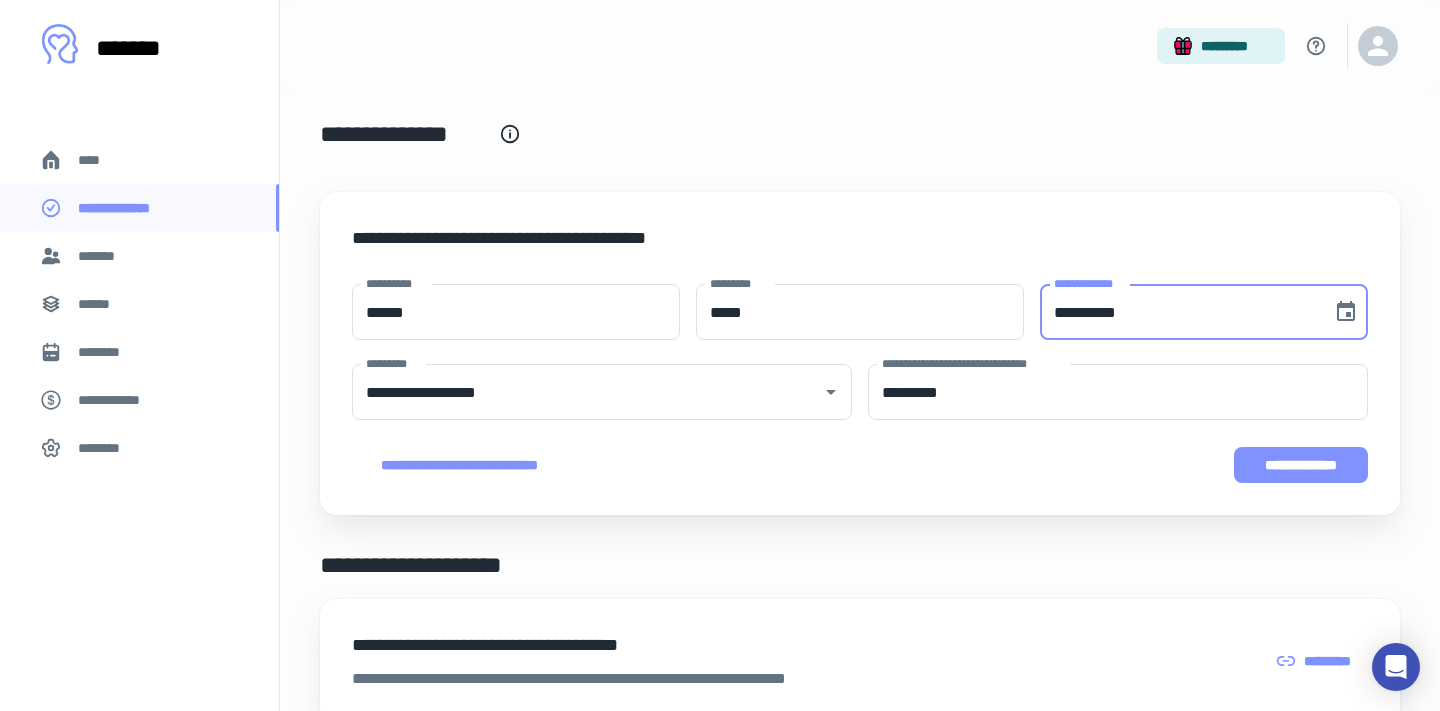 type on "**********" 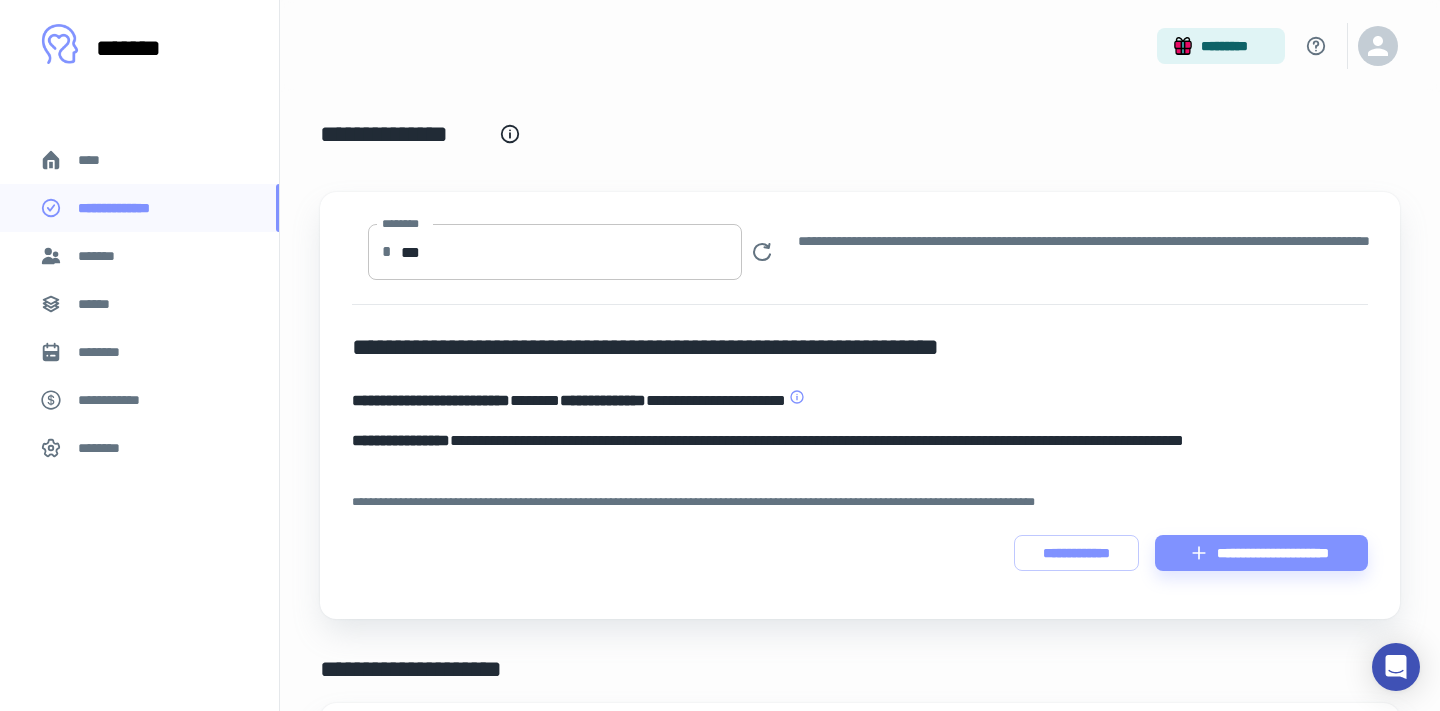 click on "***" at bounding box center [571, 252] 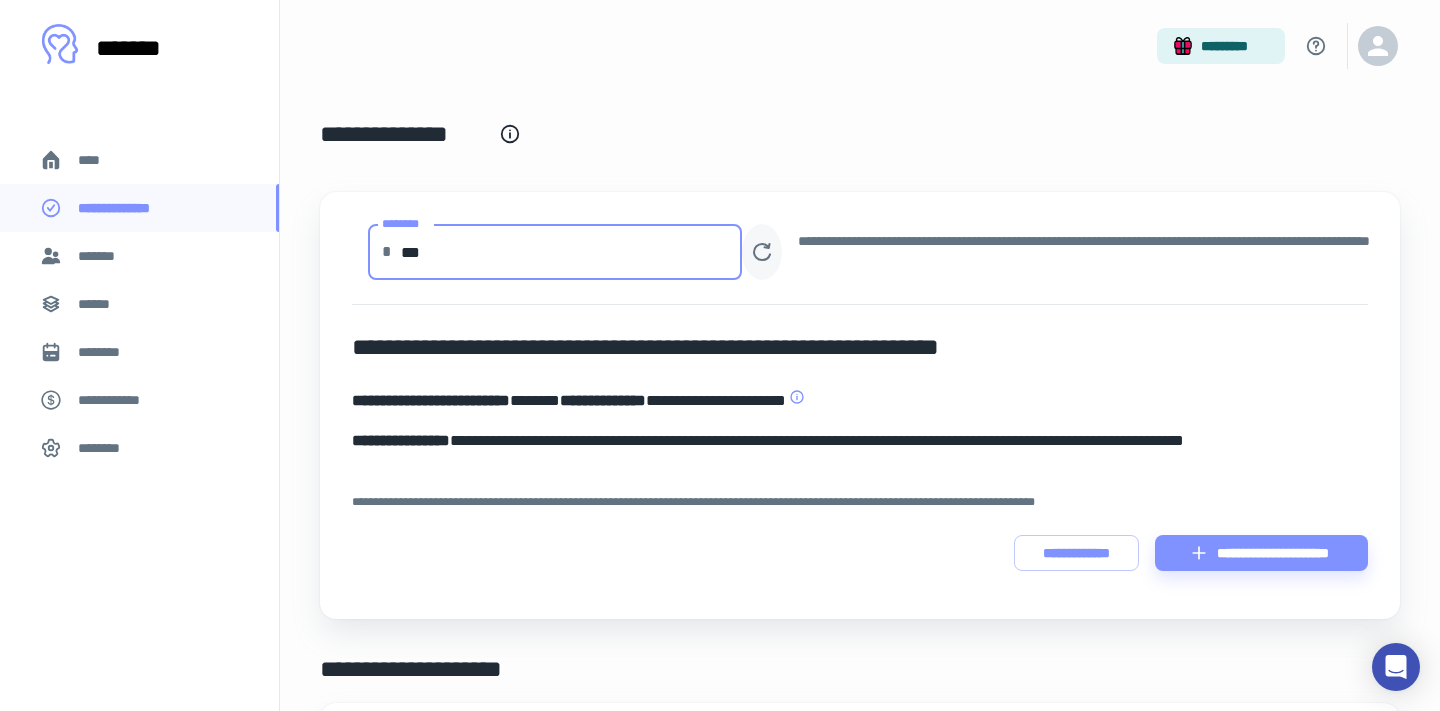 type on "***" 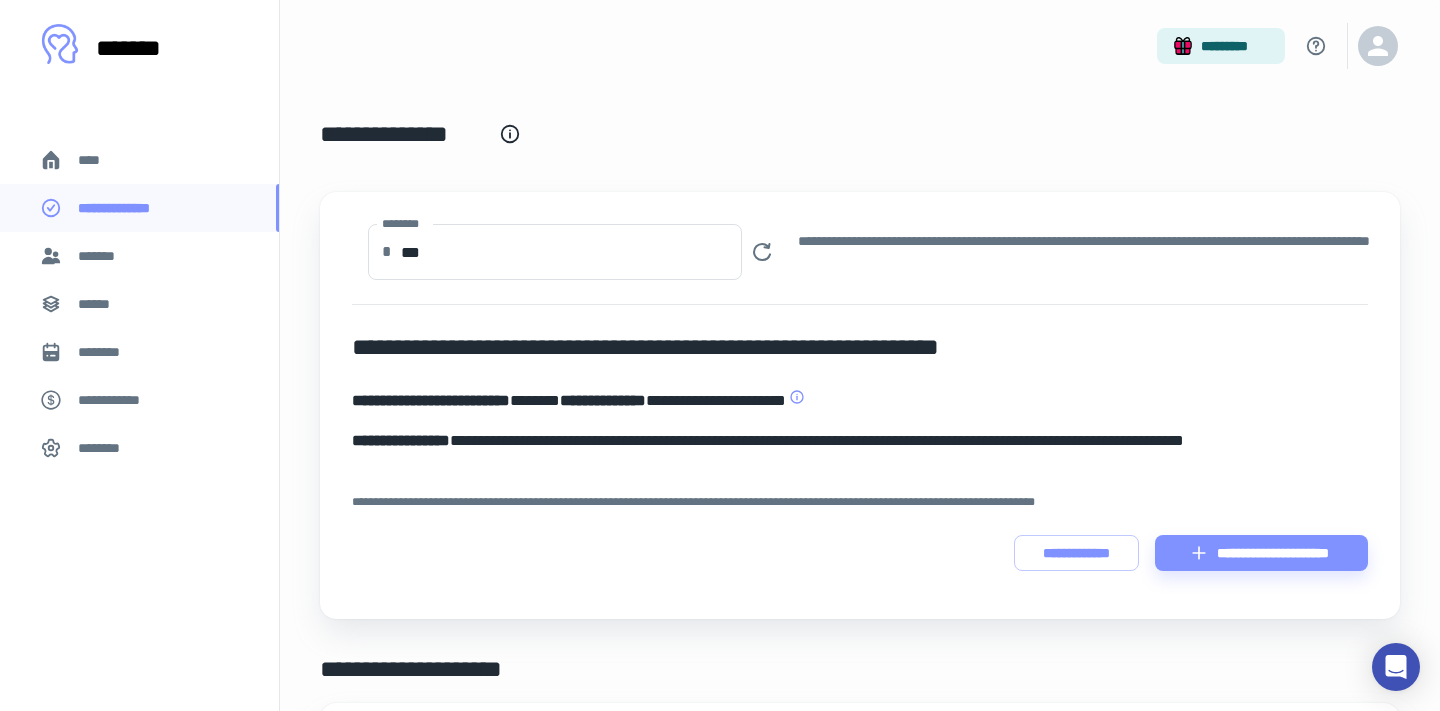 type 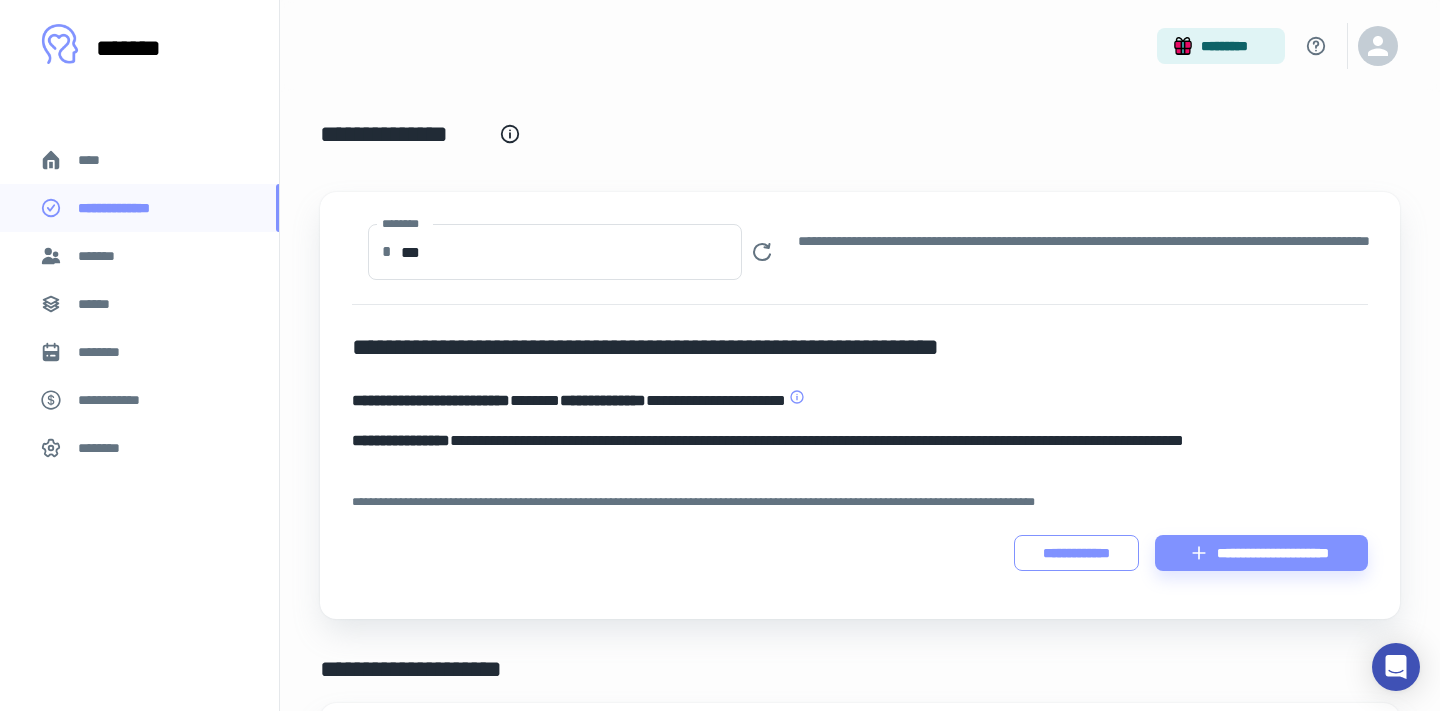 click on "**********" at bounding box center (1076, 553) 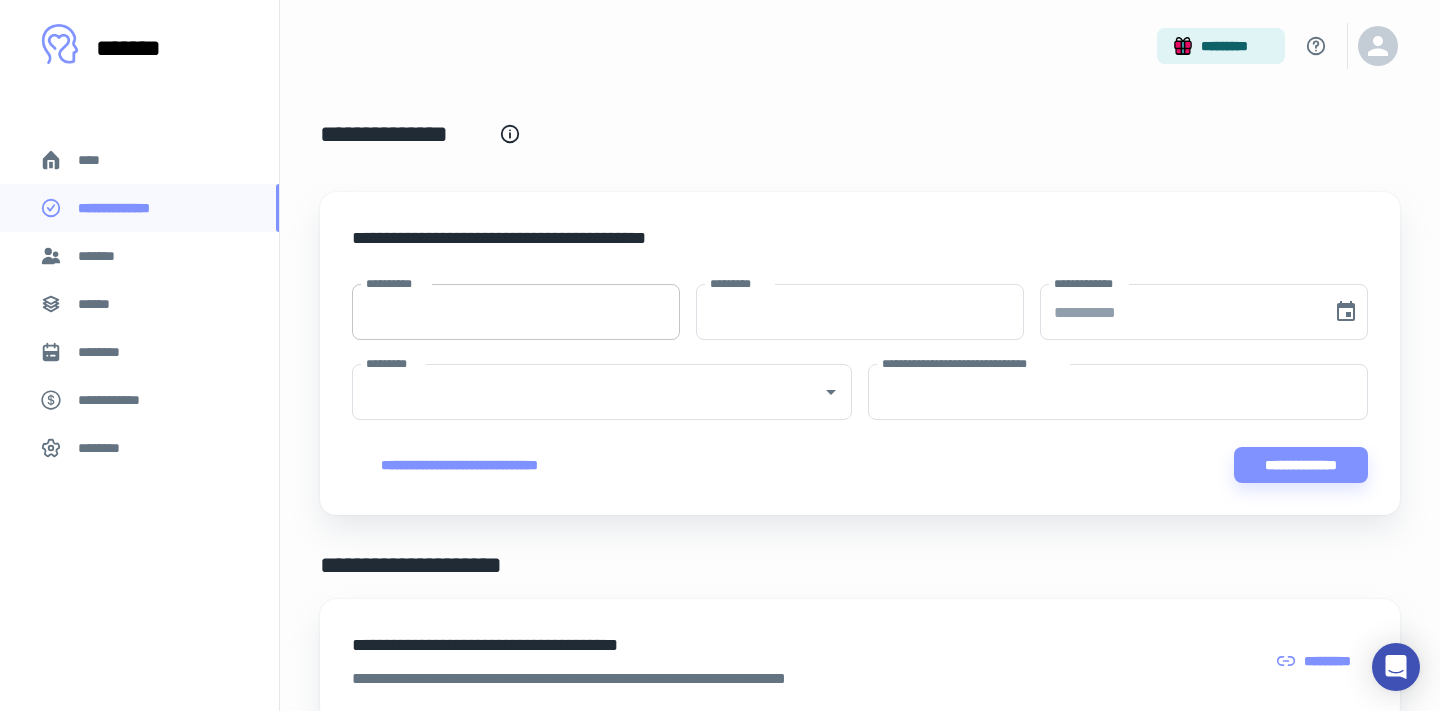 click on "**********" at bounding box center (516, 312) 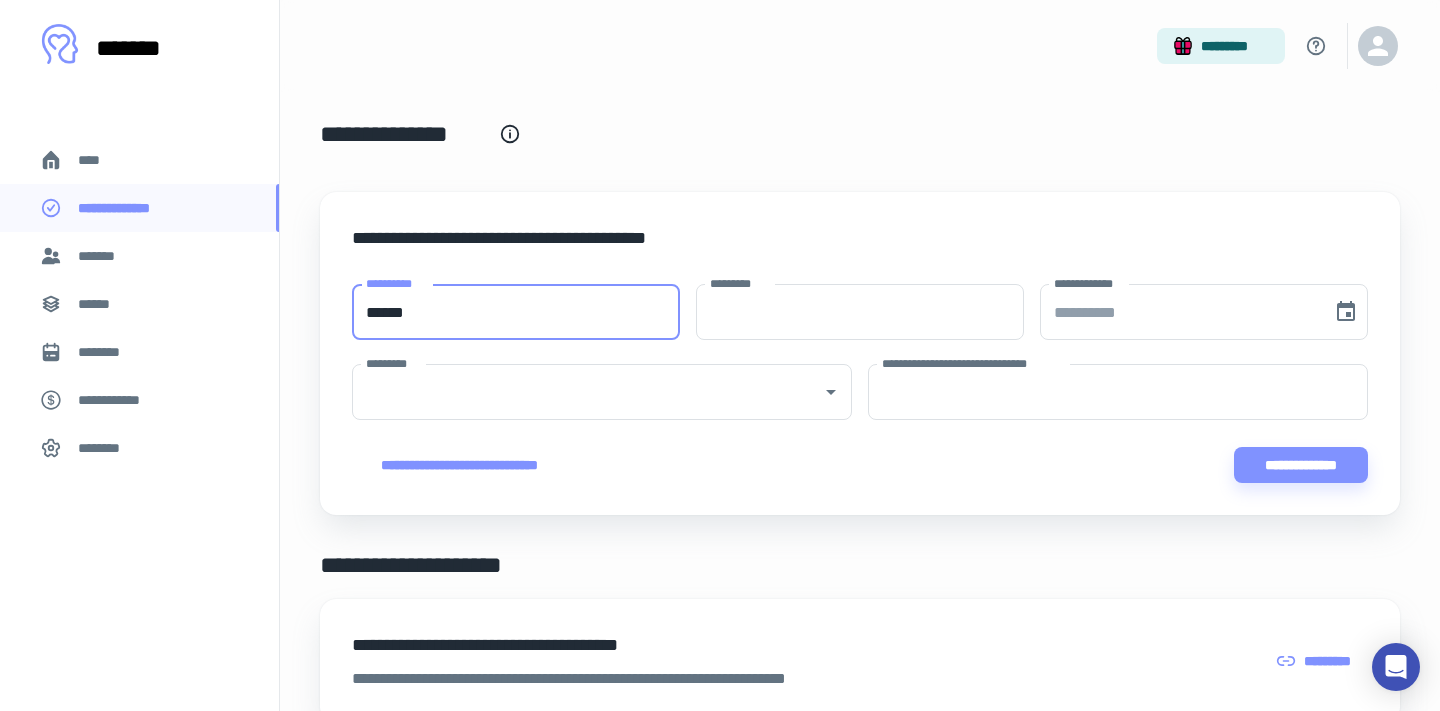 type on "******" 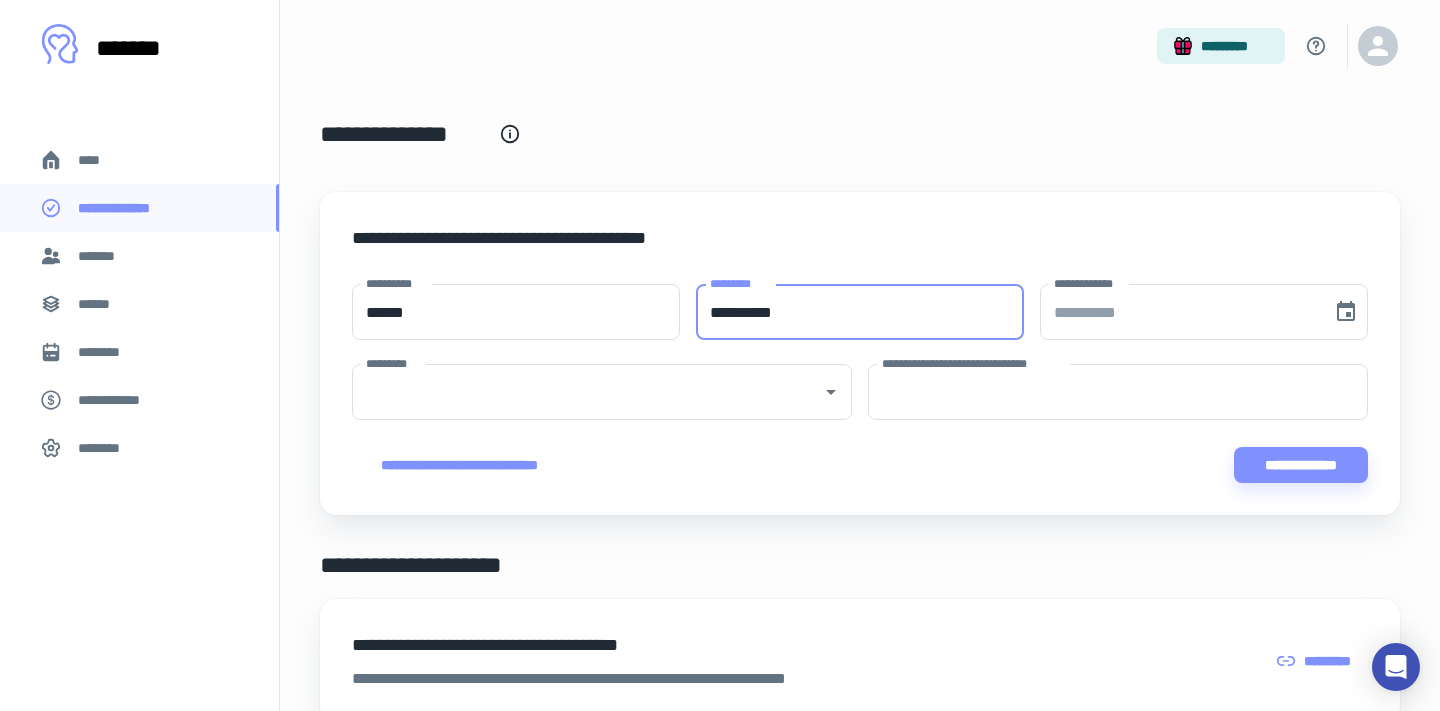 type on "**********" 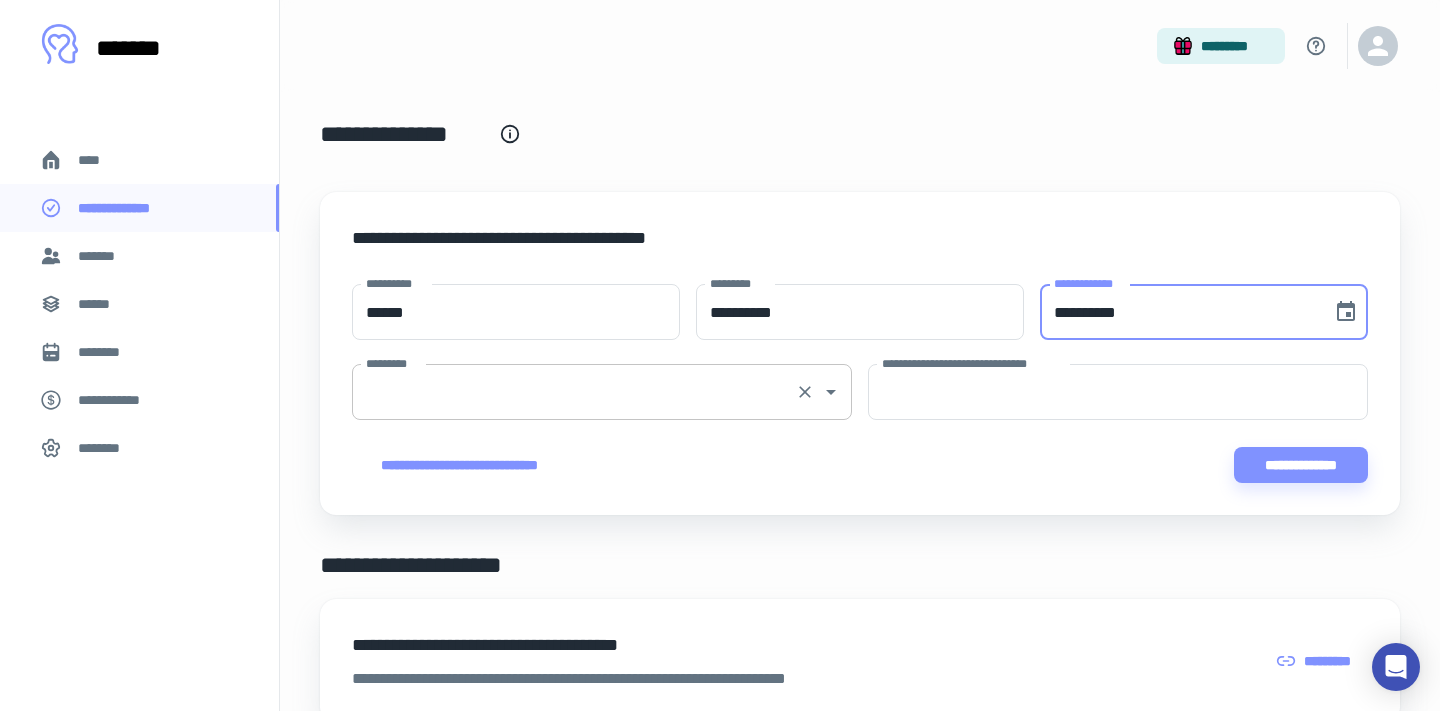 type 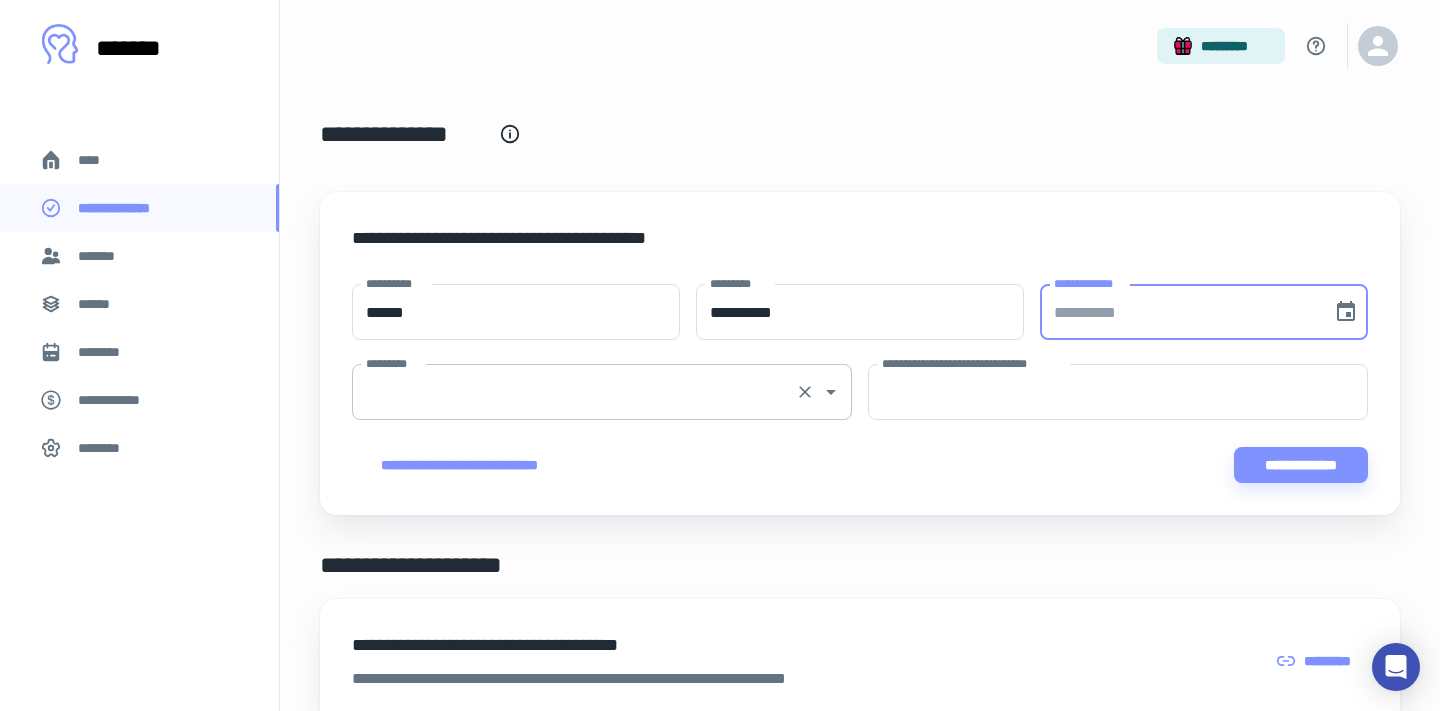 type 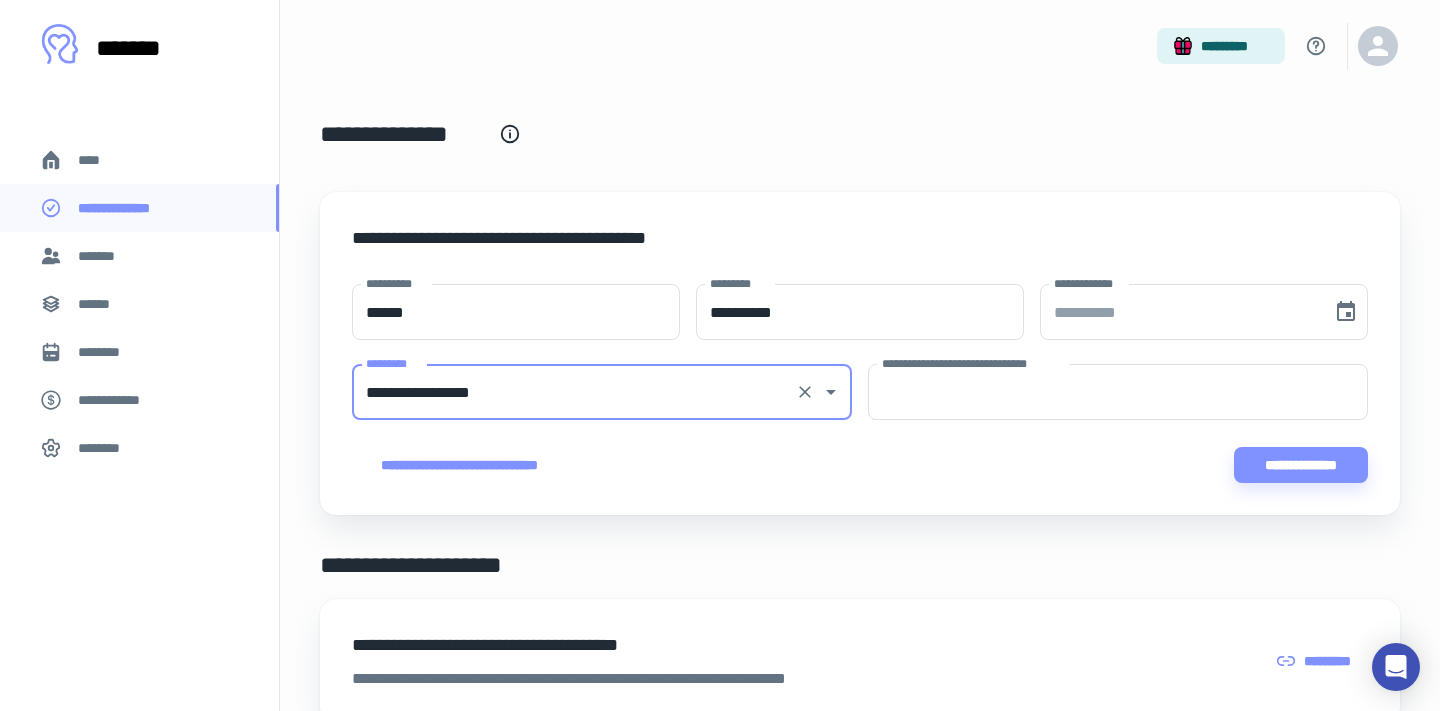 type on "**********" 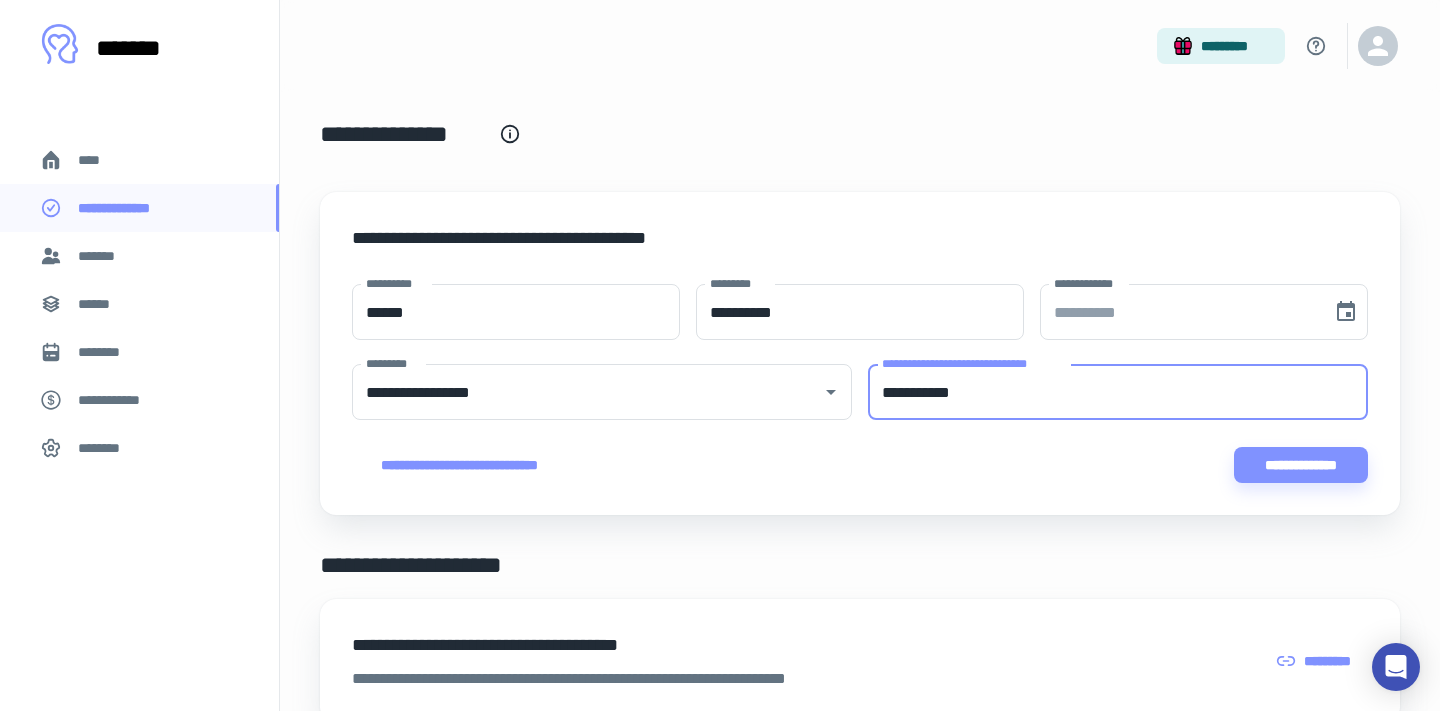 type on "**********" 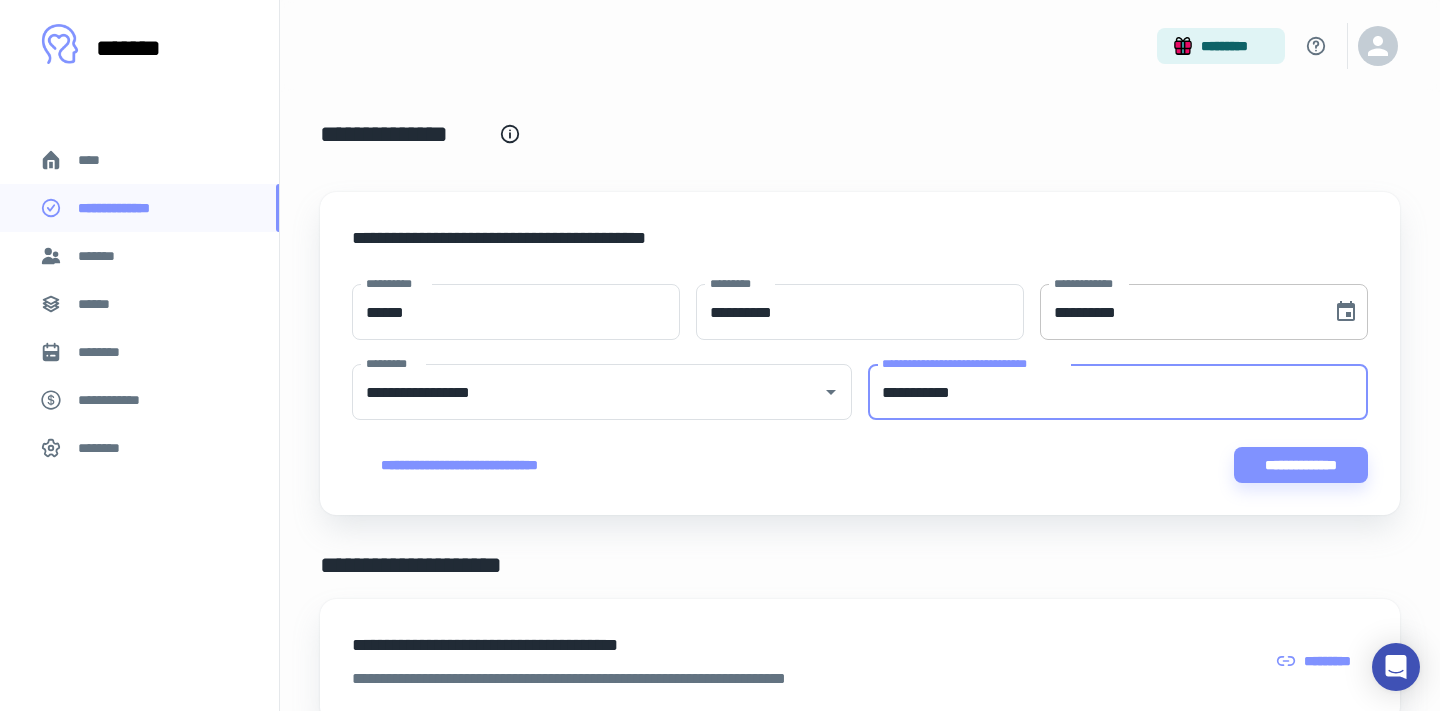click on "**********" at bounding box center [1179, 312] 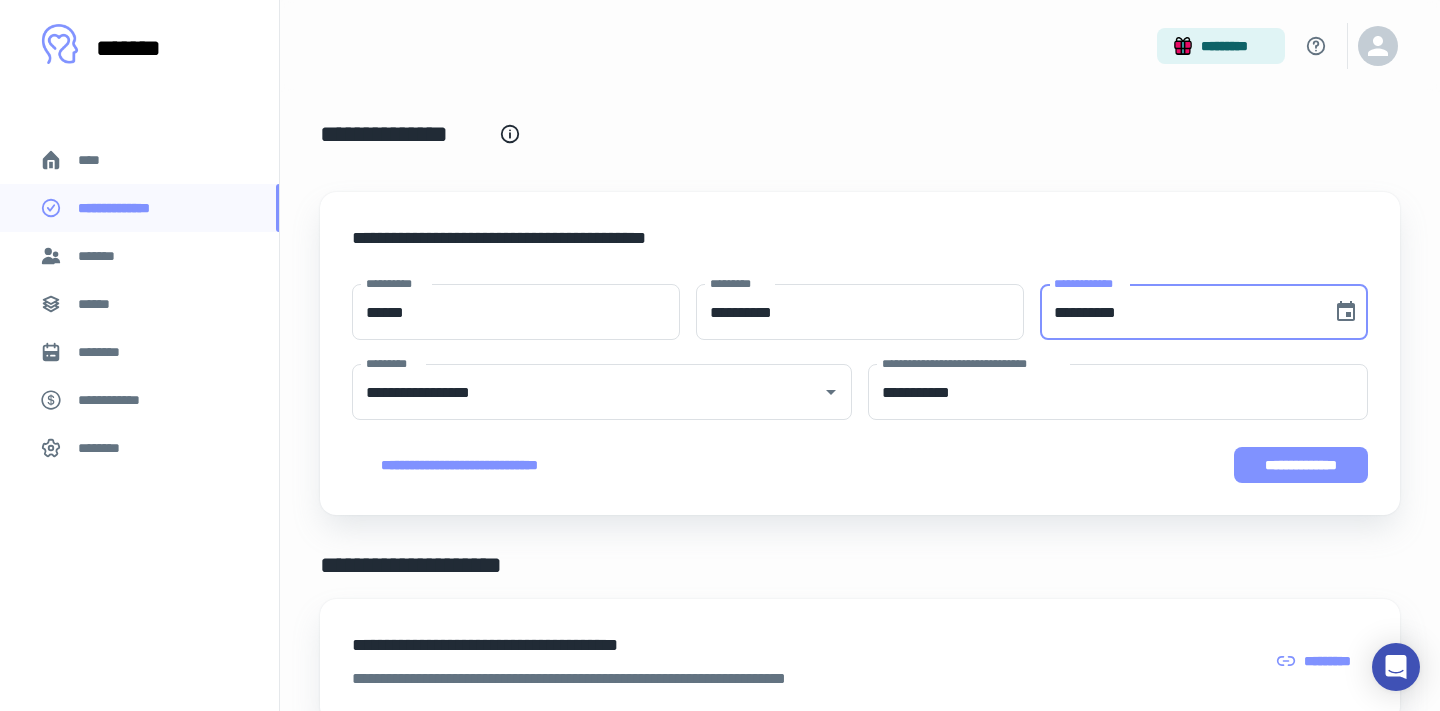 type on "**********" 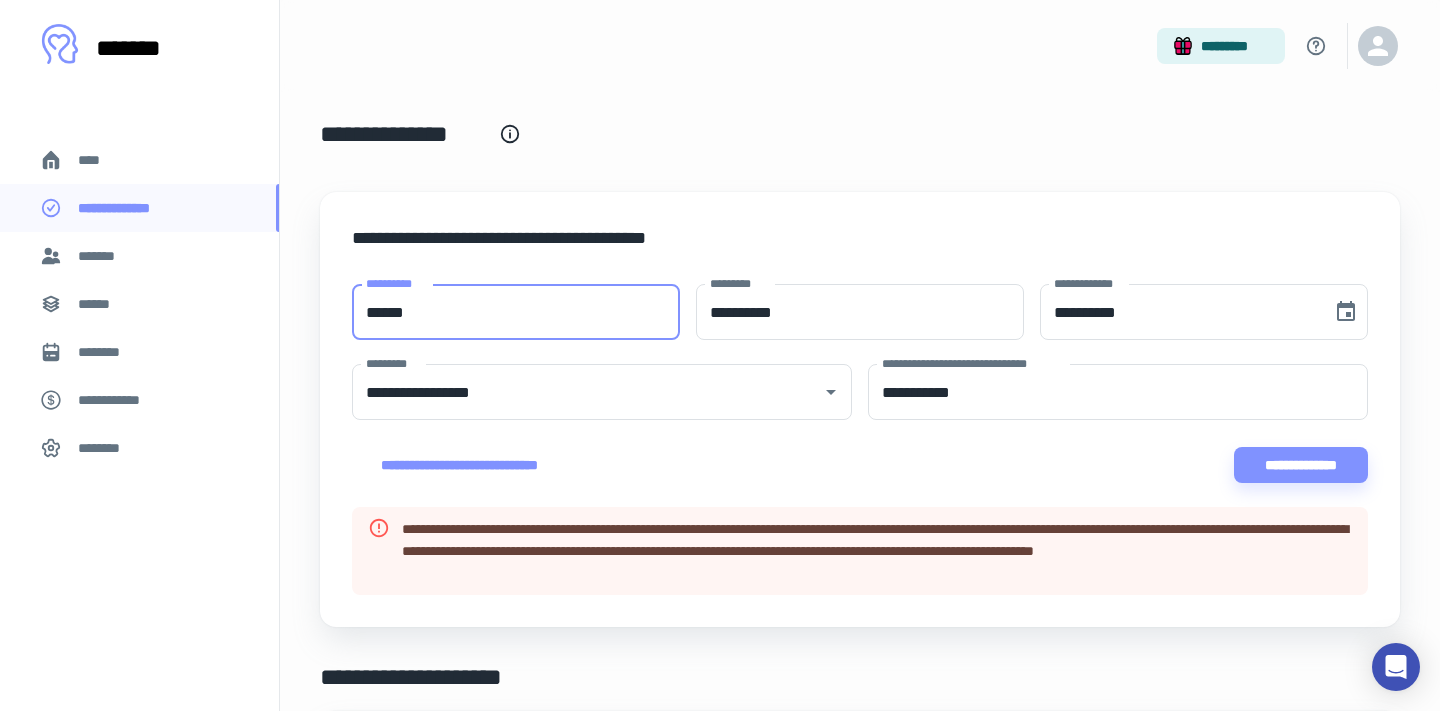 drag, startPoint x: 546, startPoint y: 309, endPoint x: 272, endPoint y: 301, distance: 274.11676 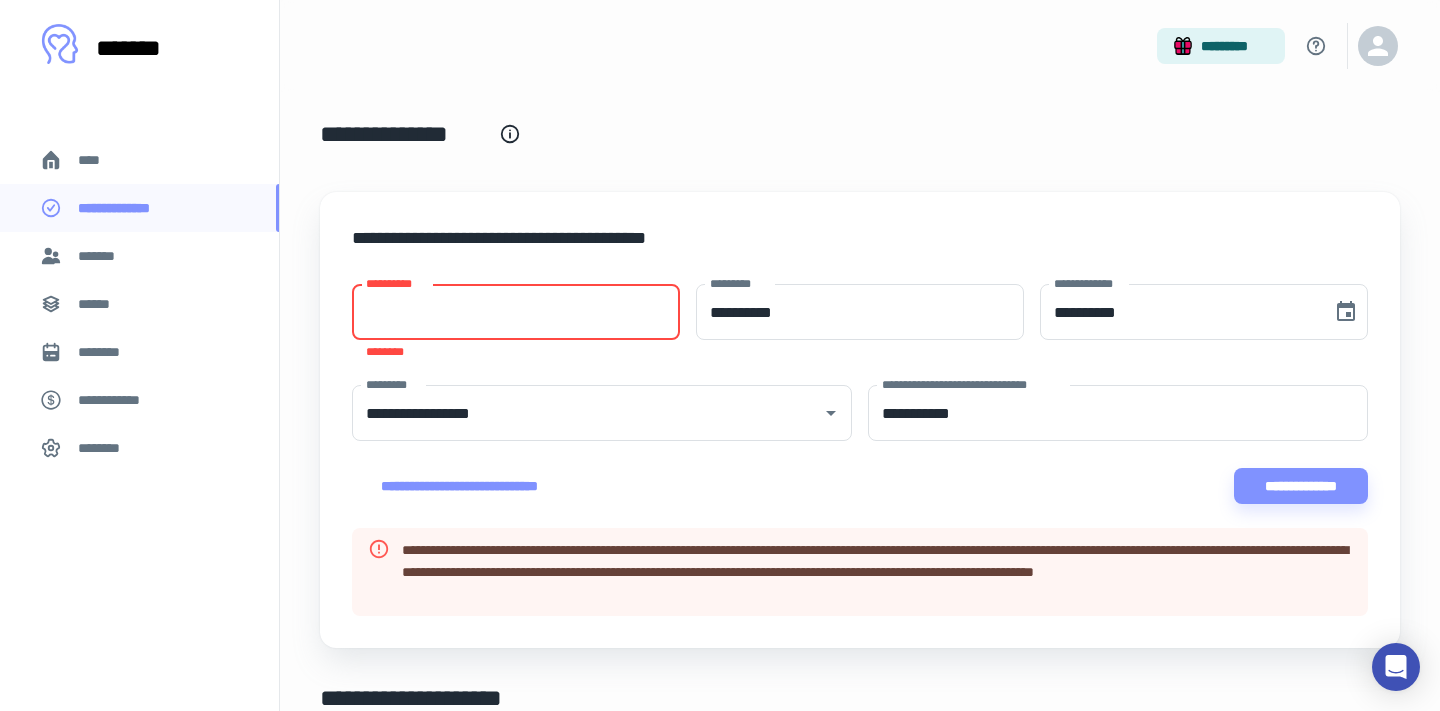 type on "*" 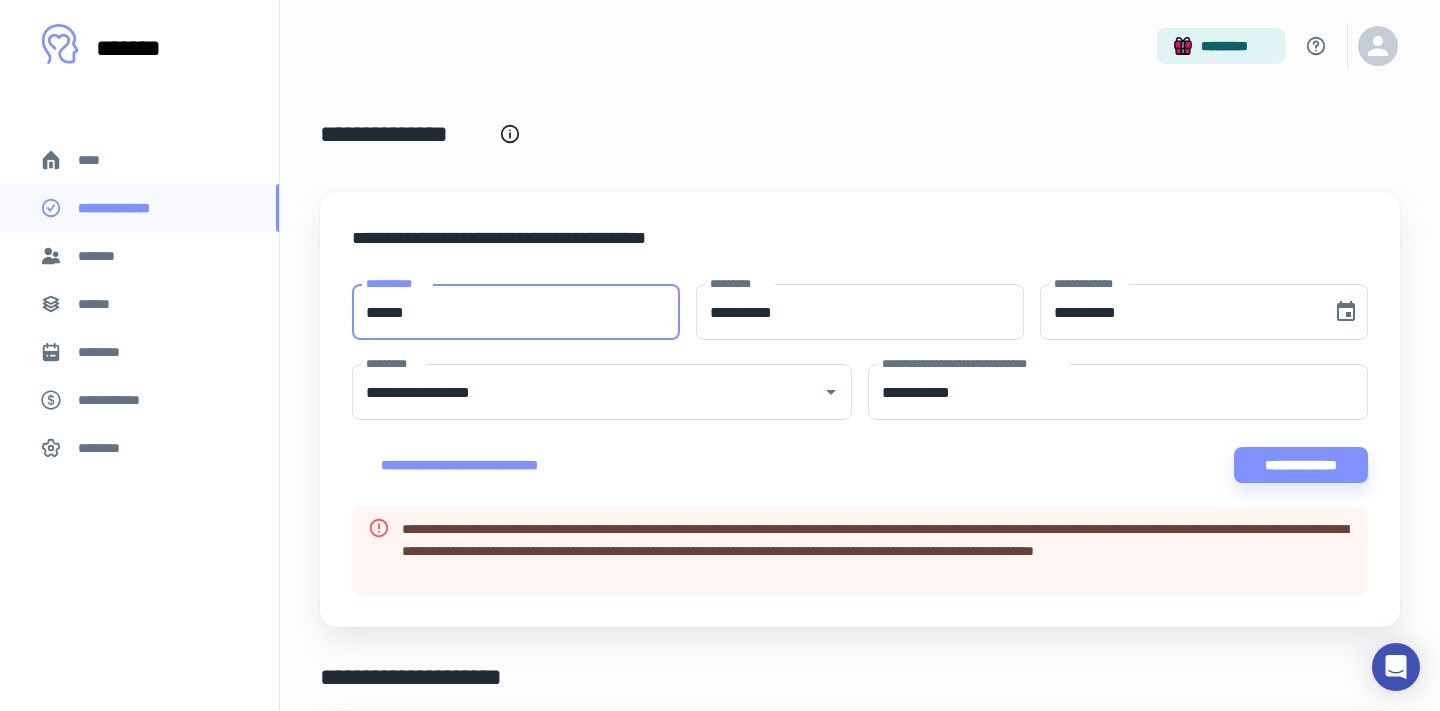 type on "******" 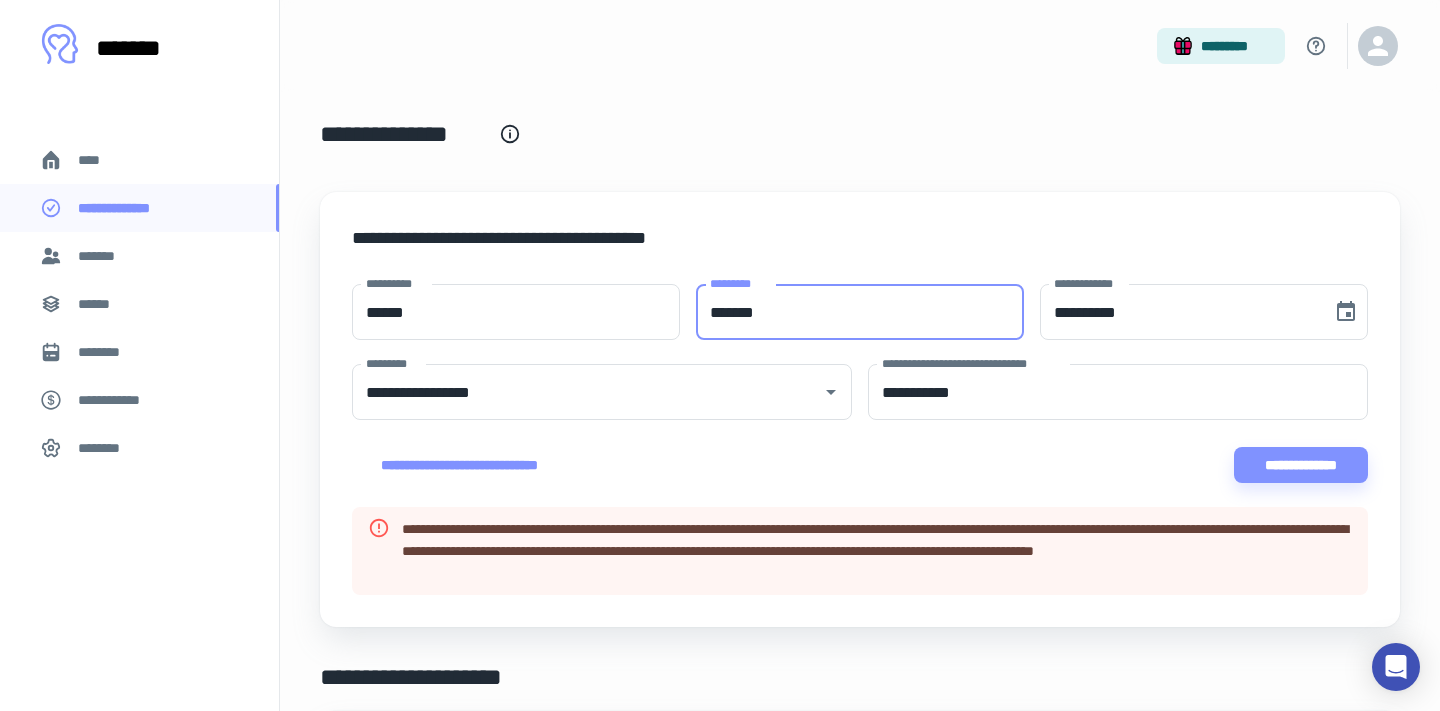type on "*******" 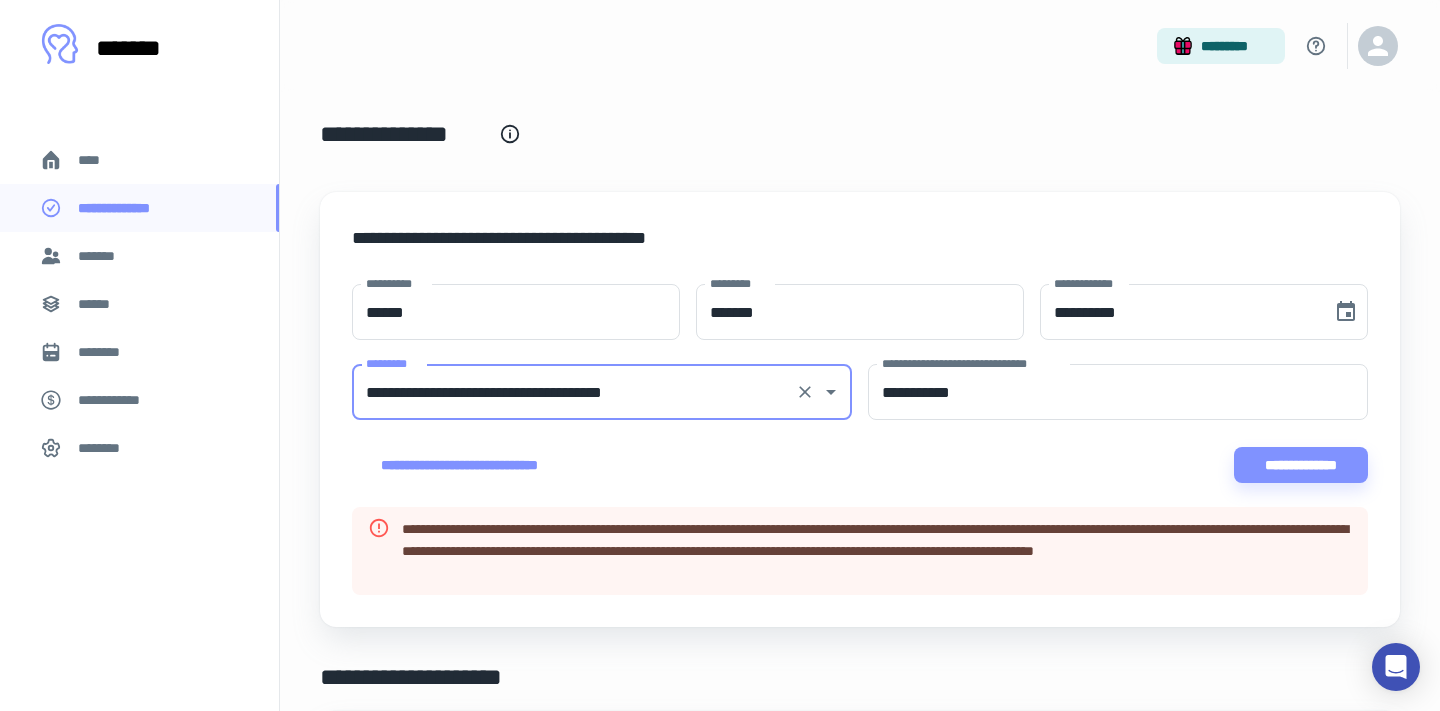 type on "**********" 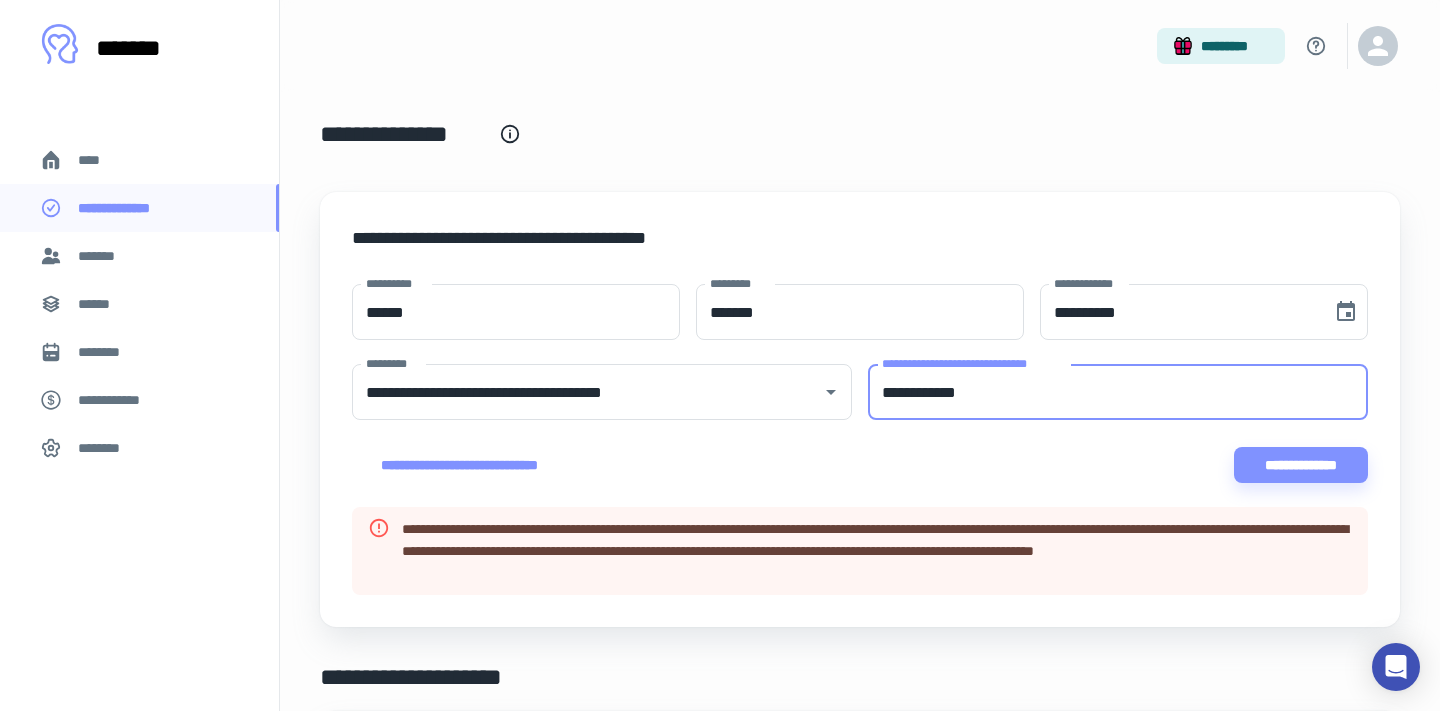type on "**********" 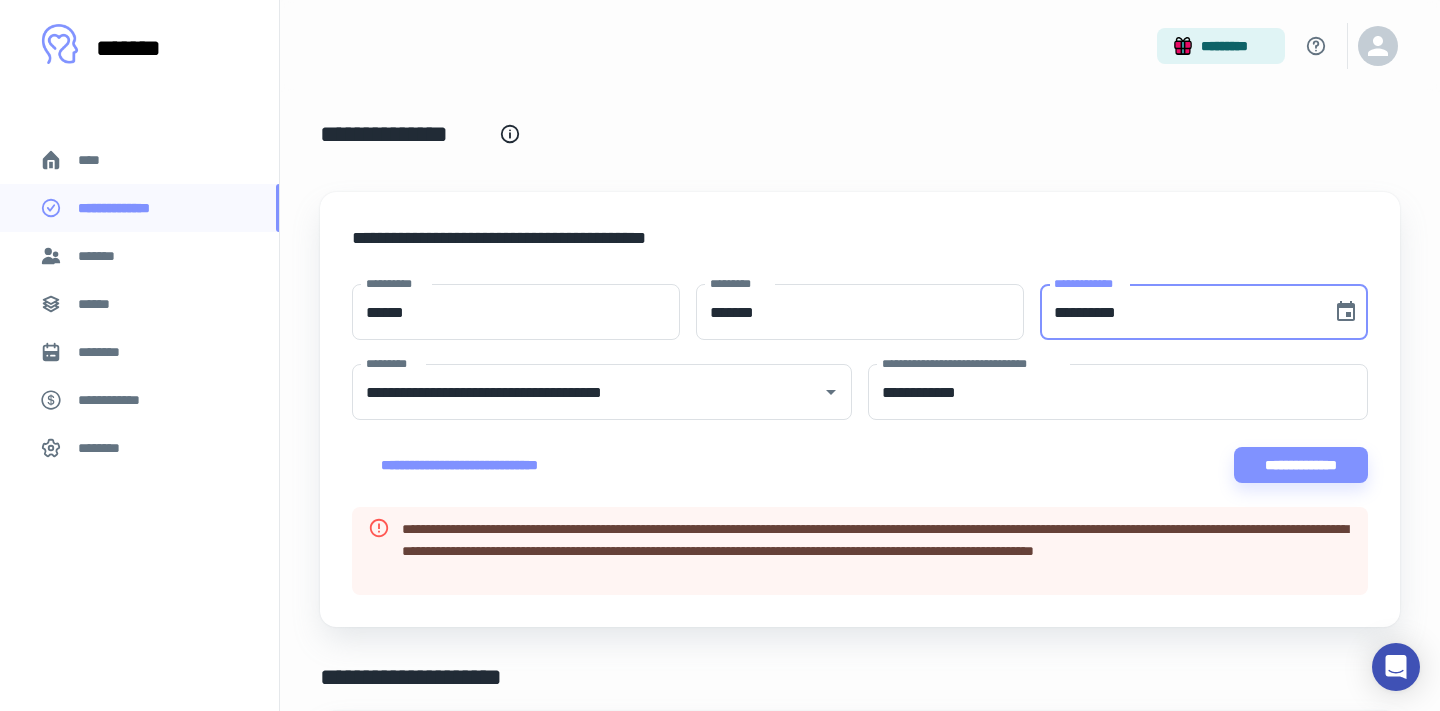 click on "**********" at bounding box center [1179, 312] 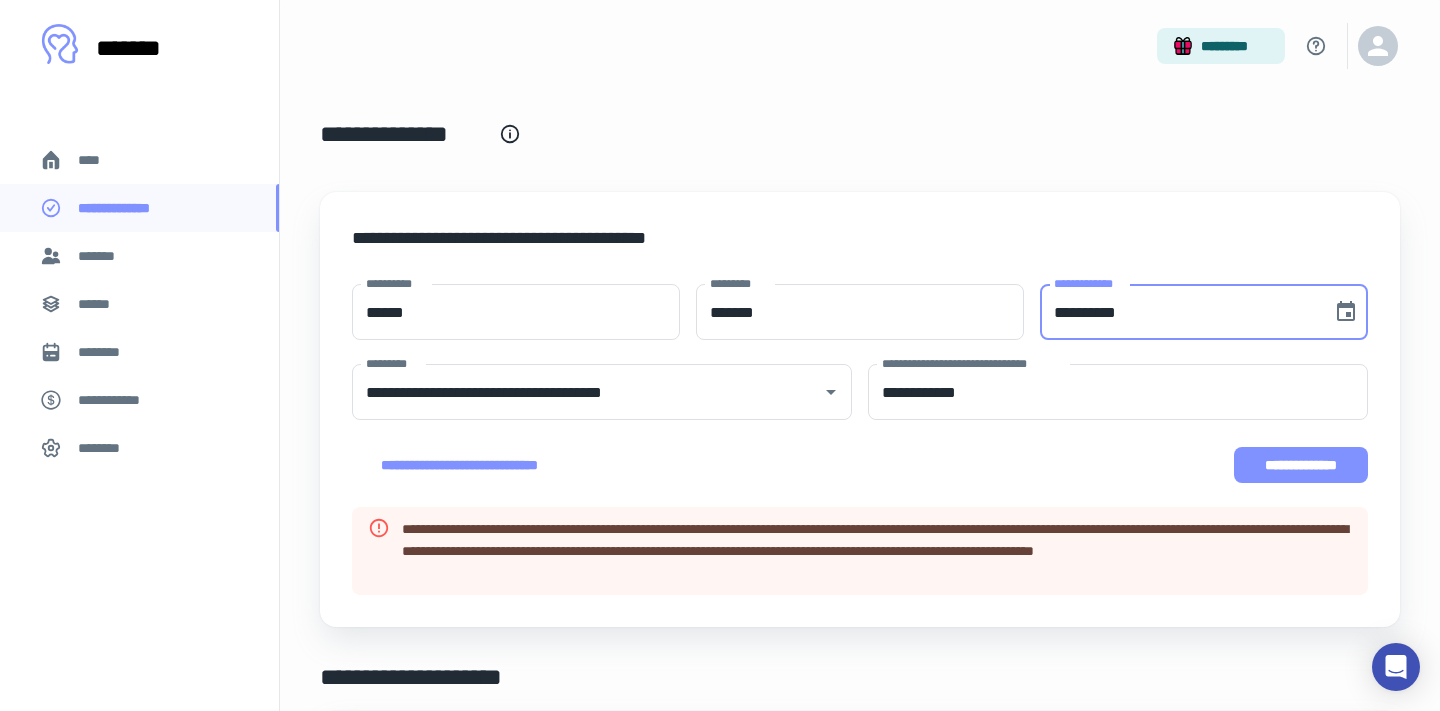 type on "**********" 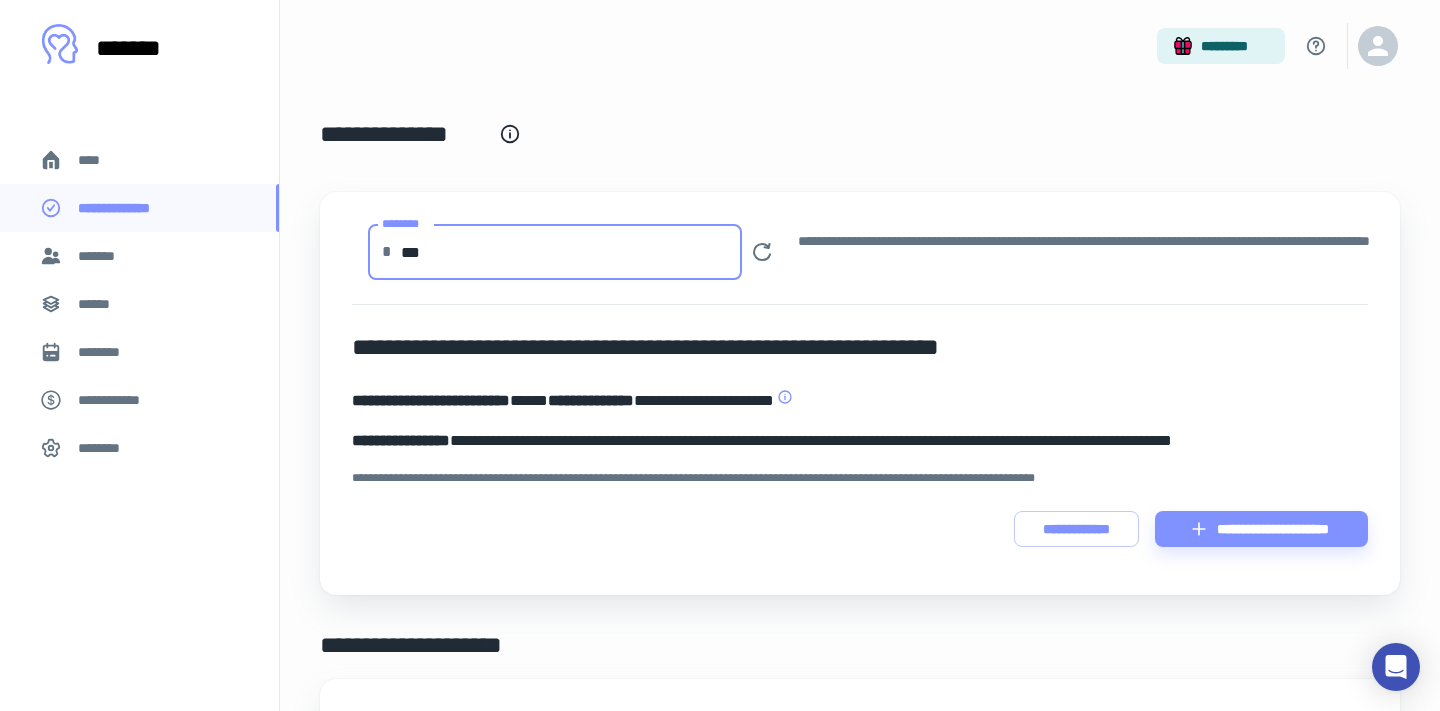 click on "***" at bounding box center [571, 252] 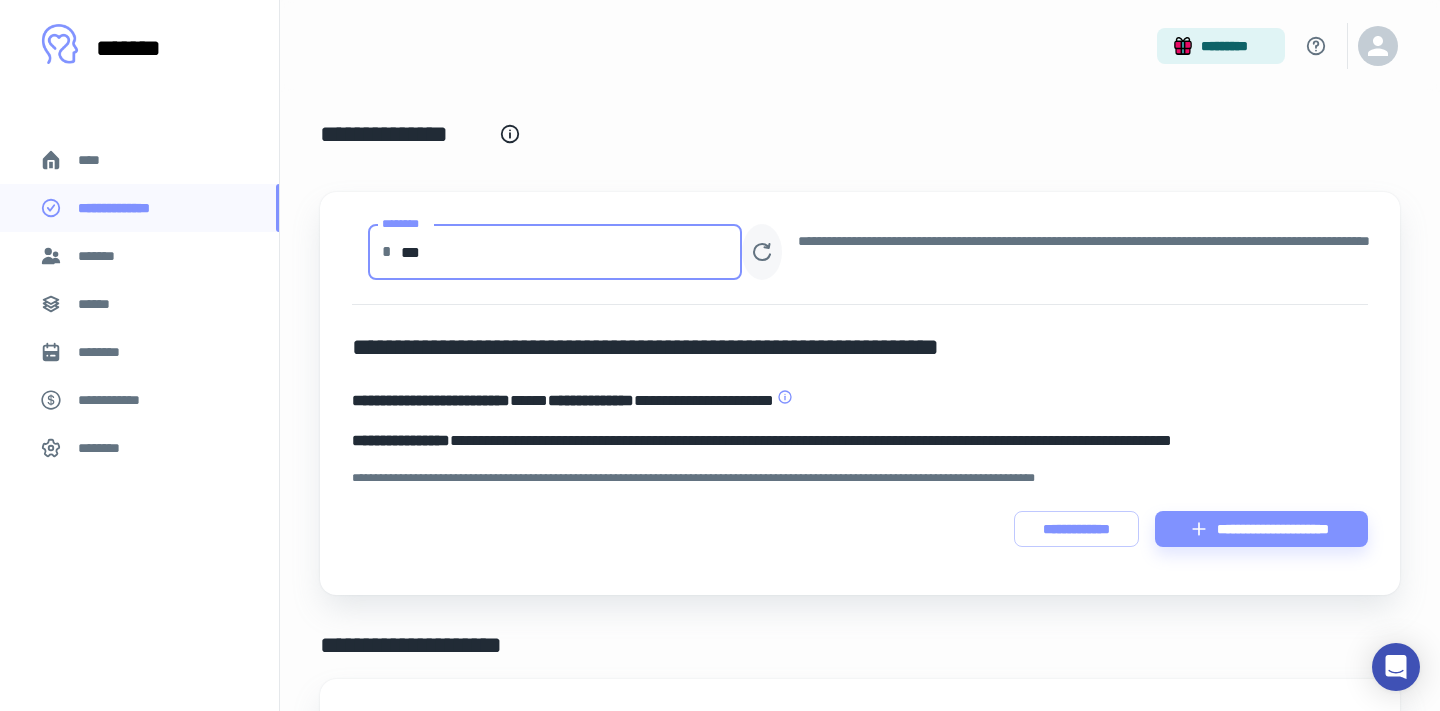 type on "***" 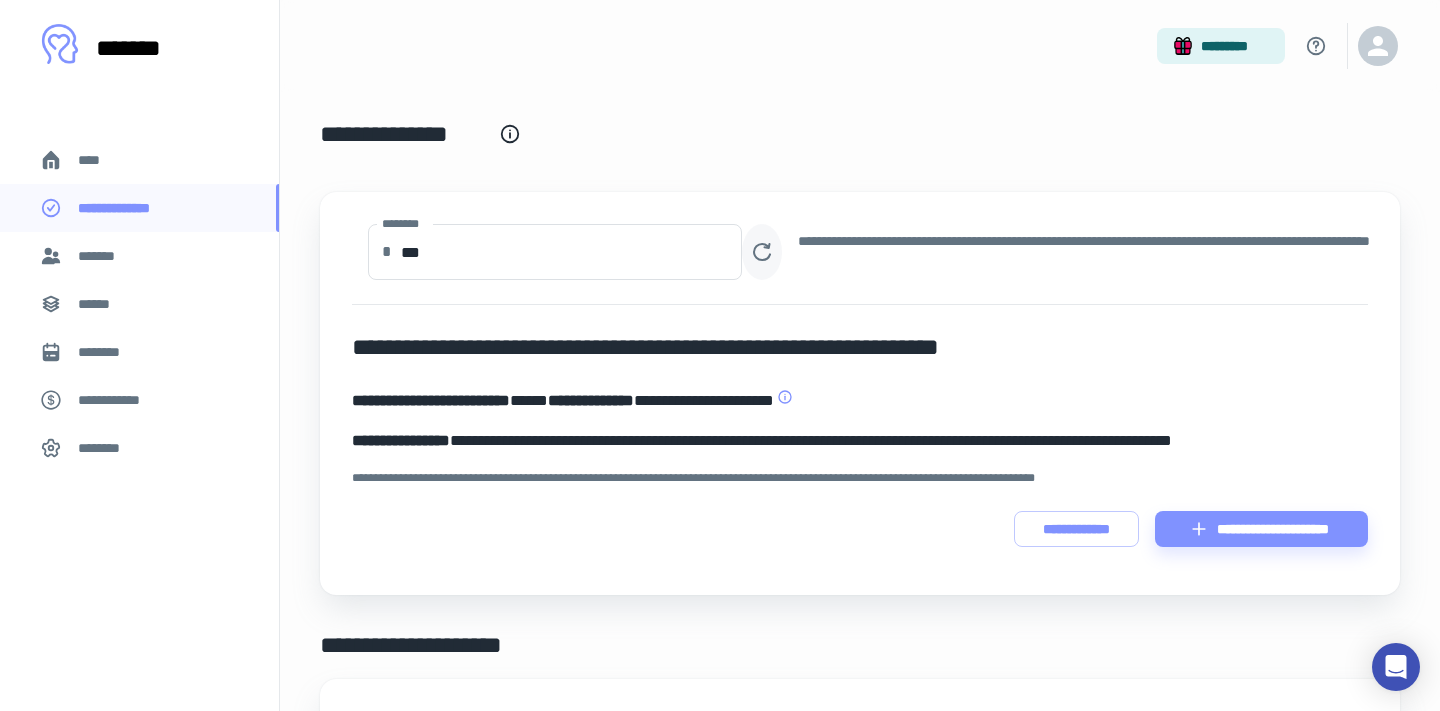 type 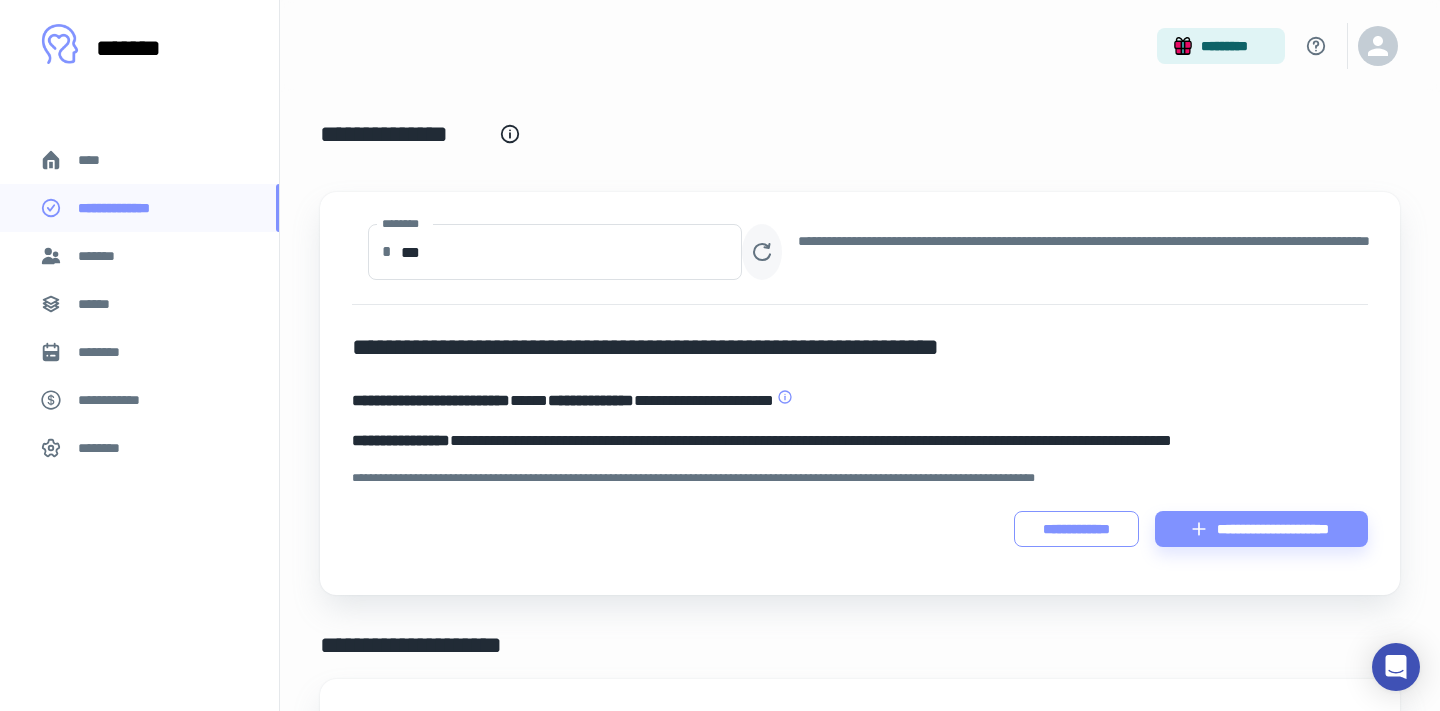 click on "**********" at bounding box center (1076, 529) 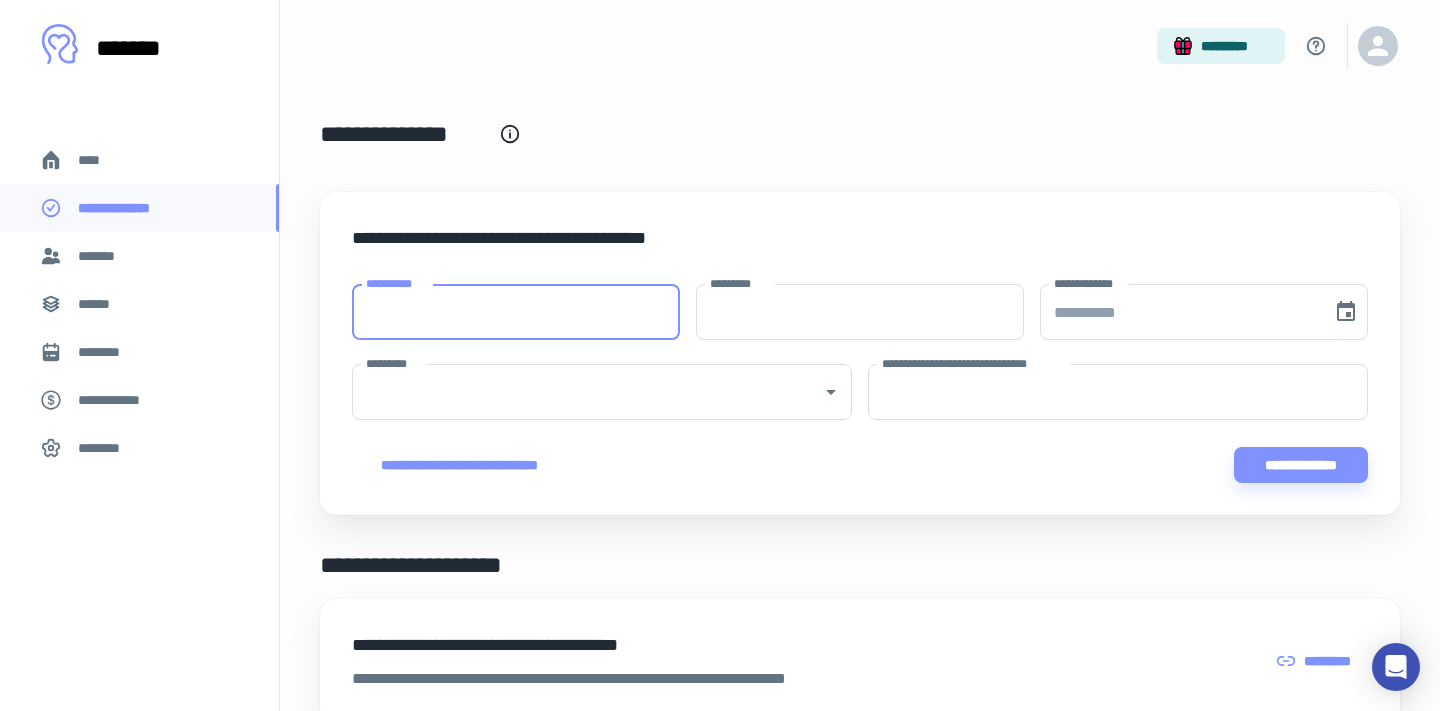 click on "**********" at bounding box center (516, 312) 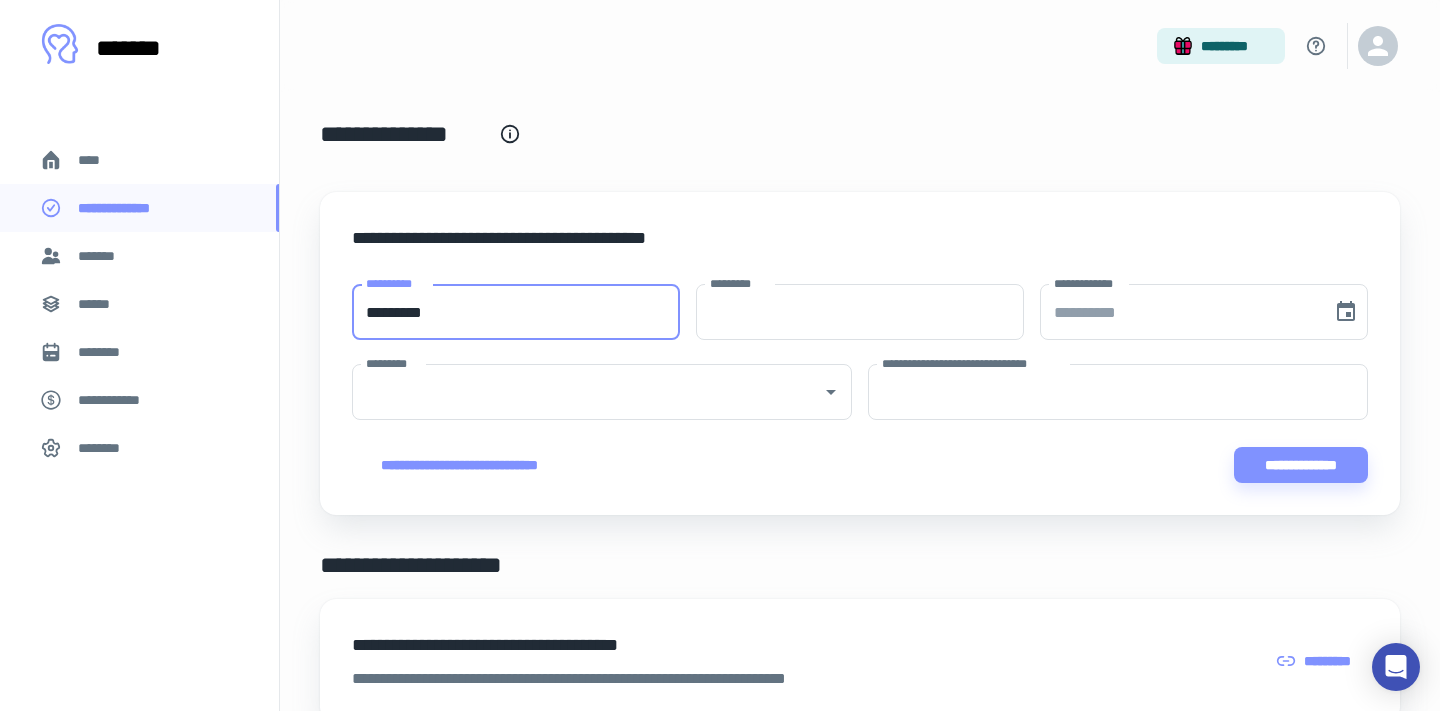 type on "*********" 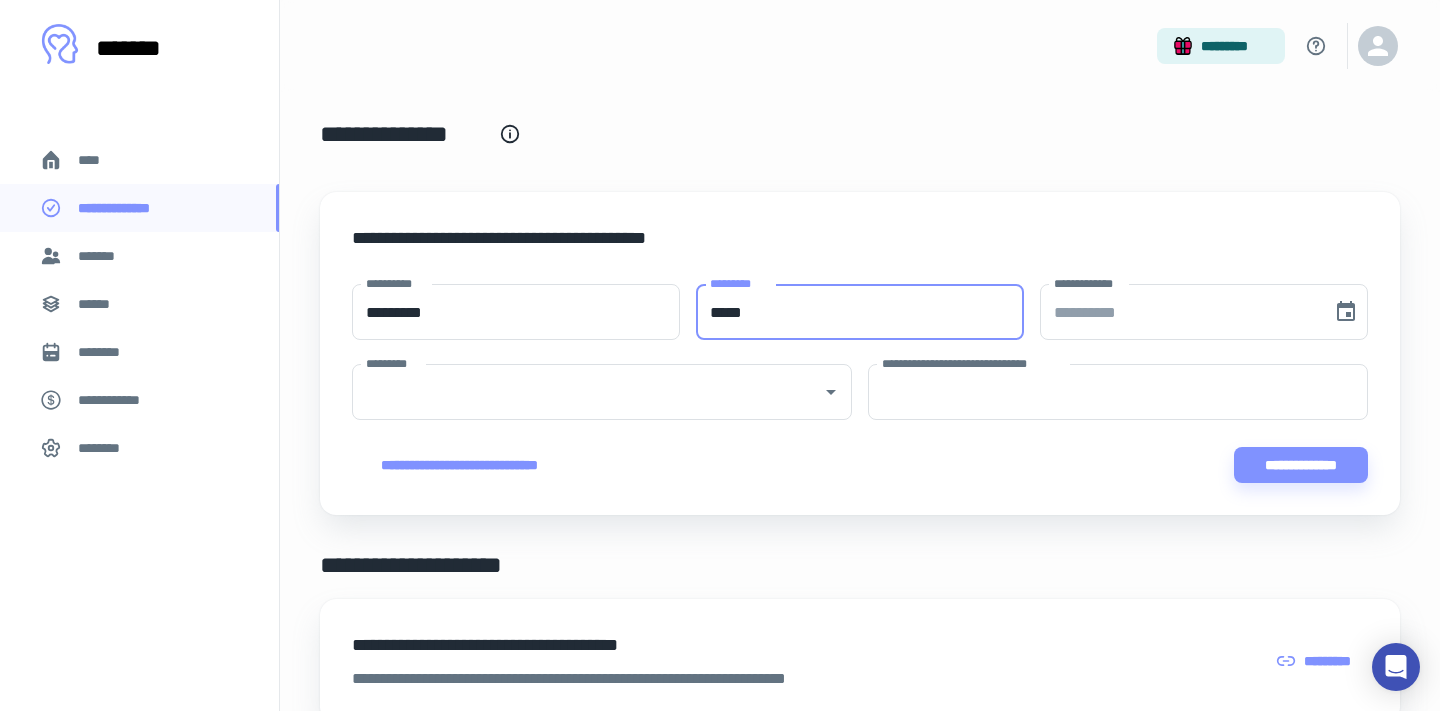 type on "*****" 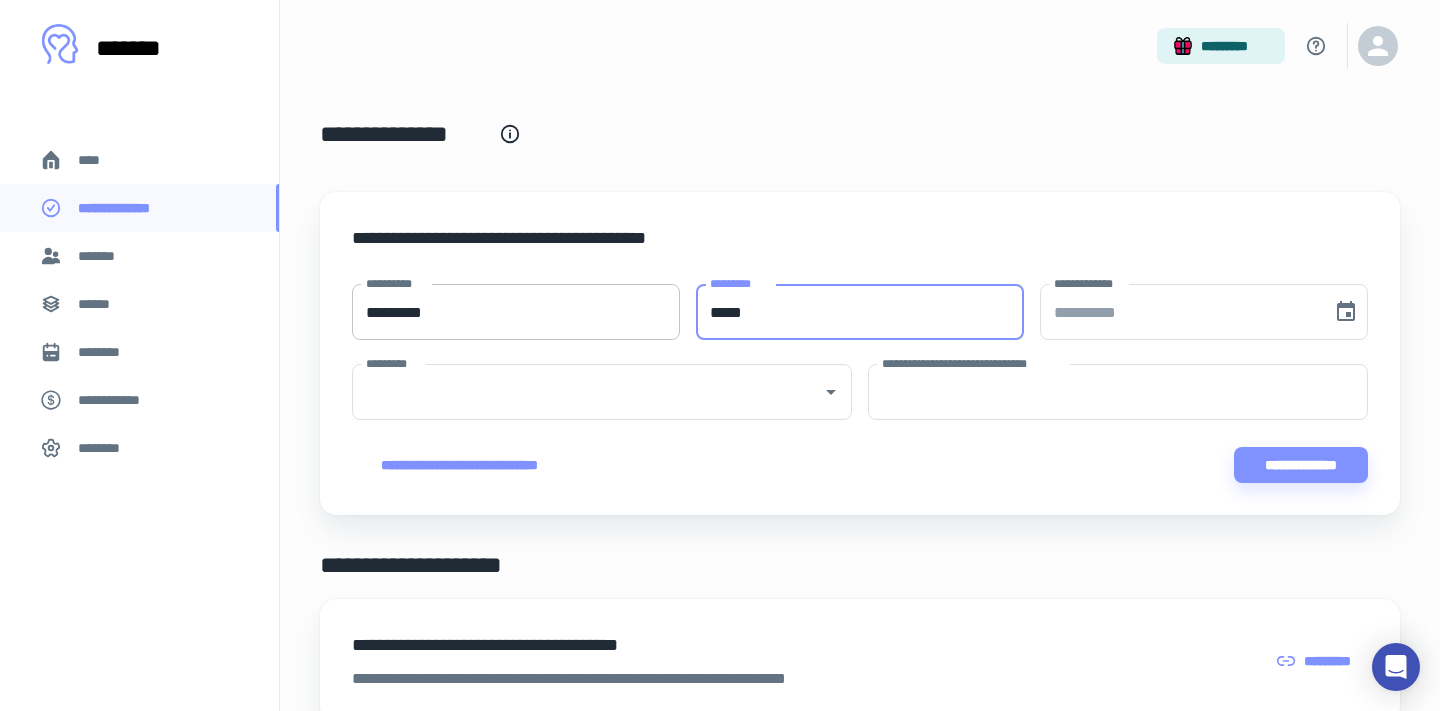 click on "*********" at bounding box center [516, 312] 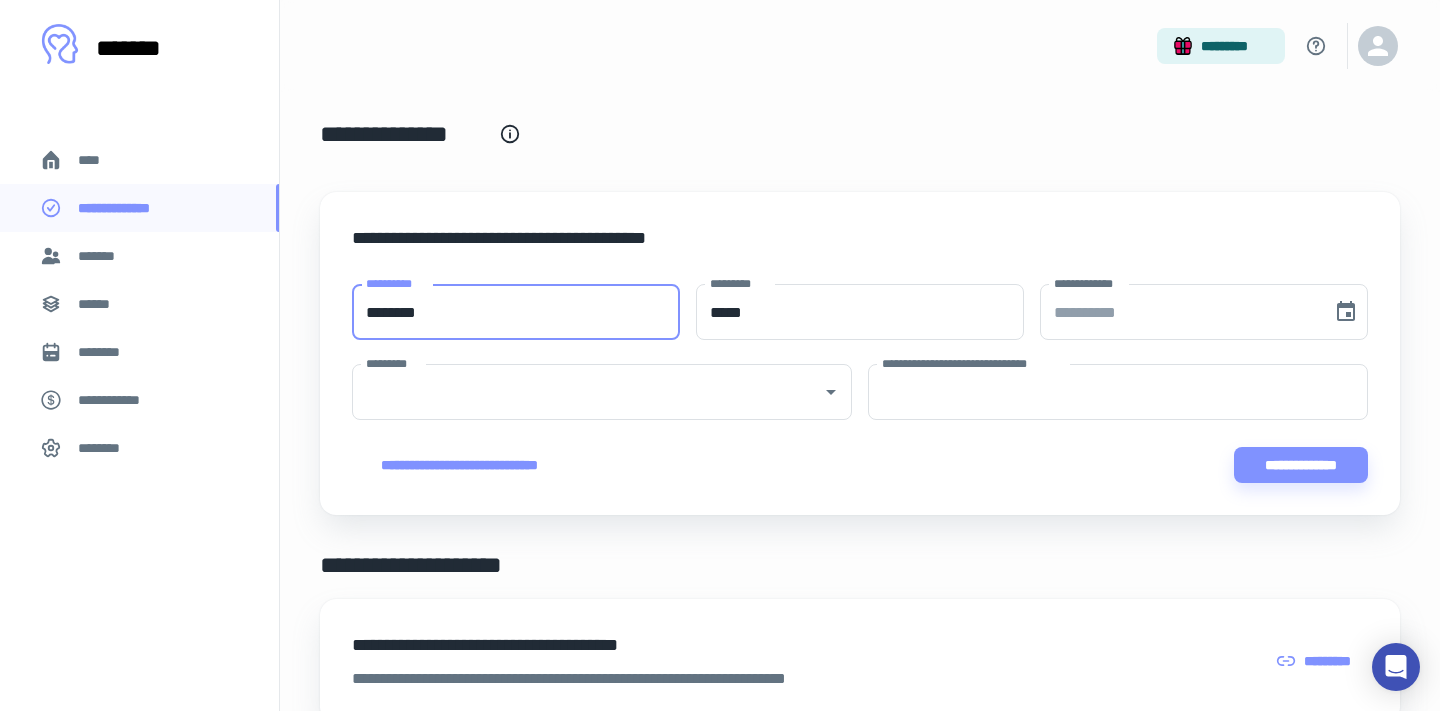 type on "********" 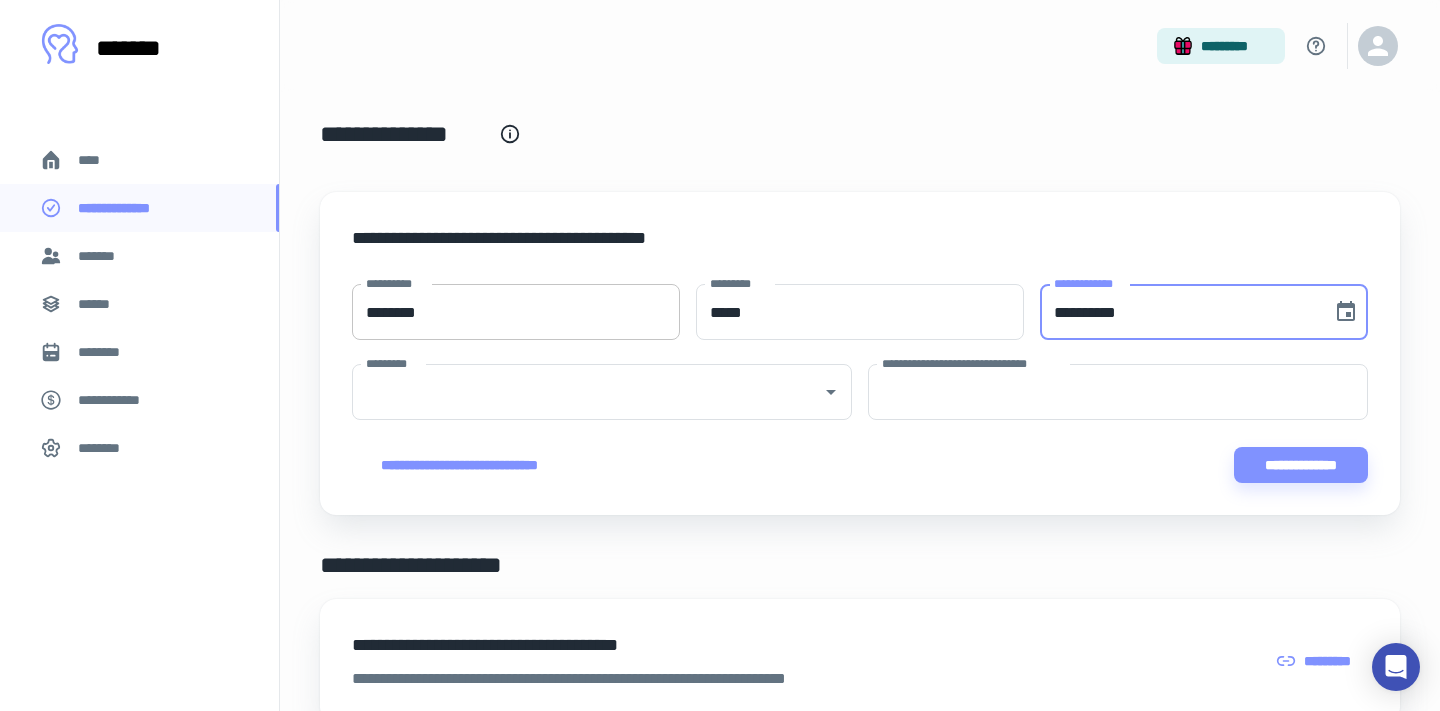 type 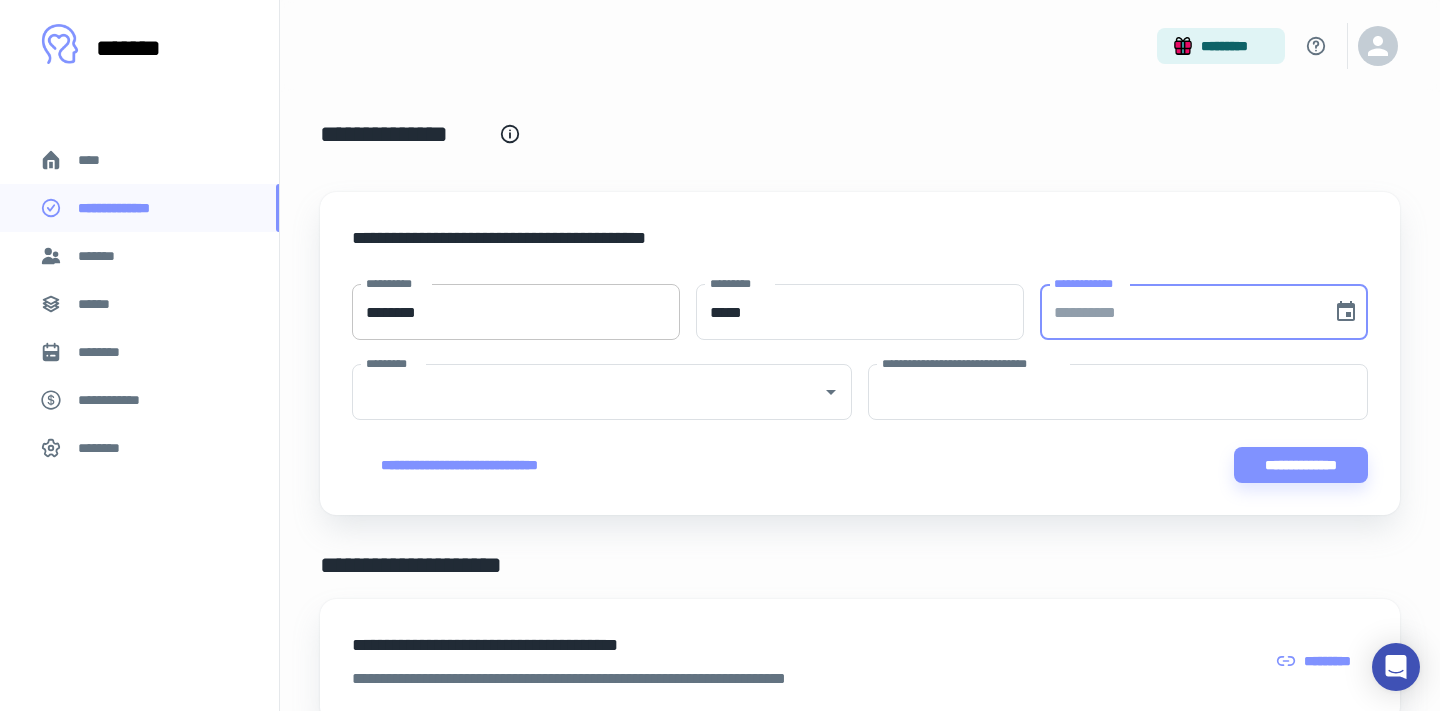 type 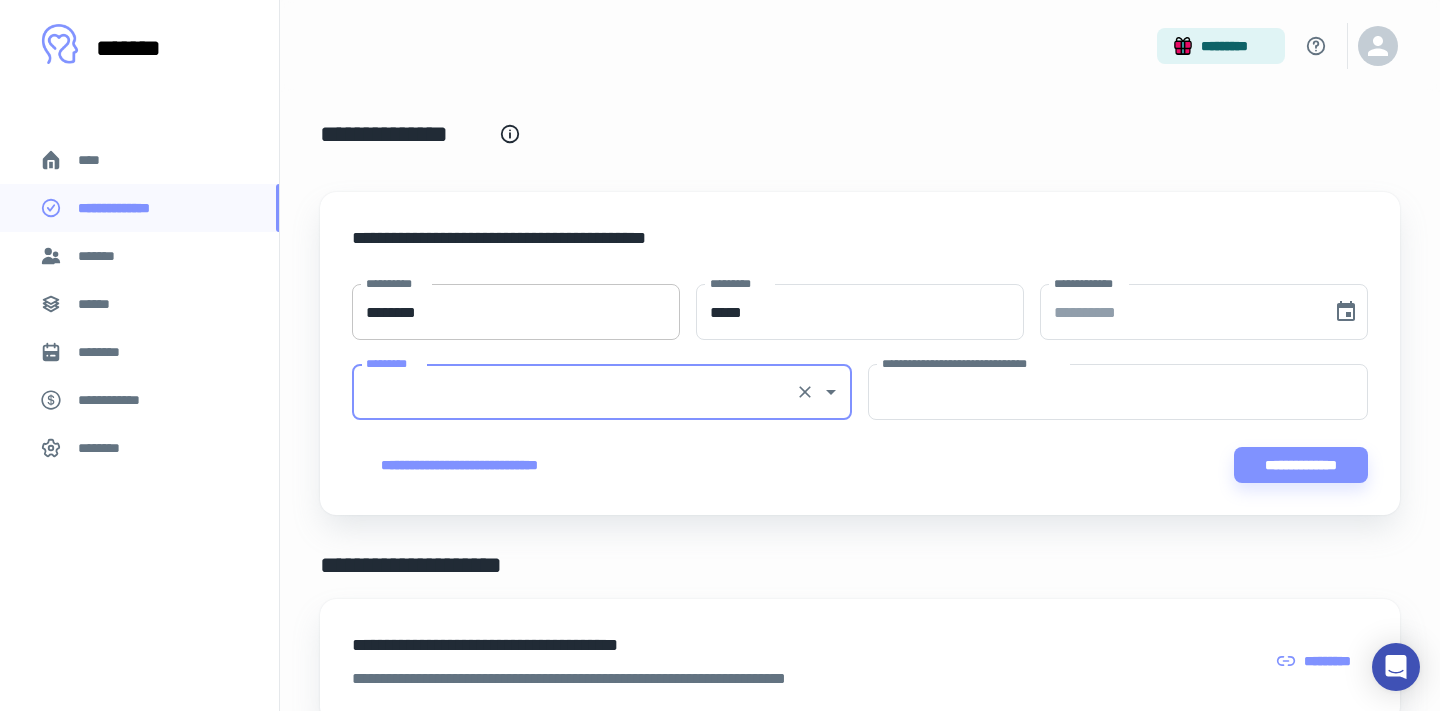 type on "*" 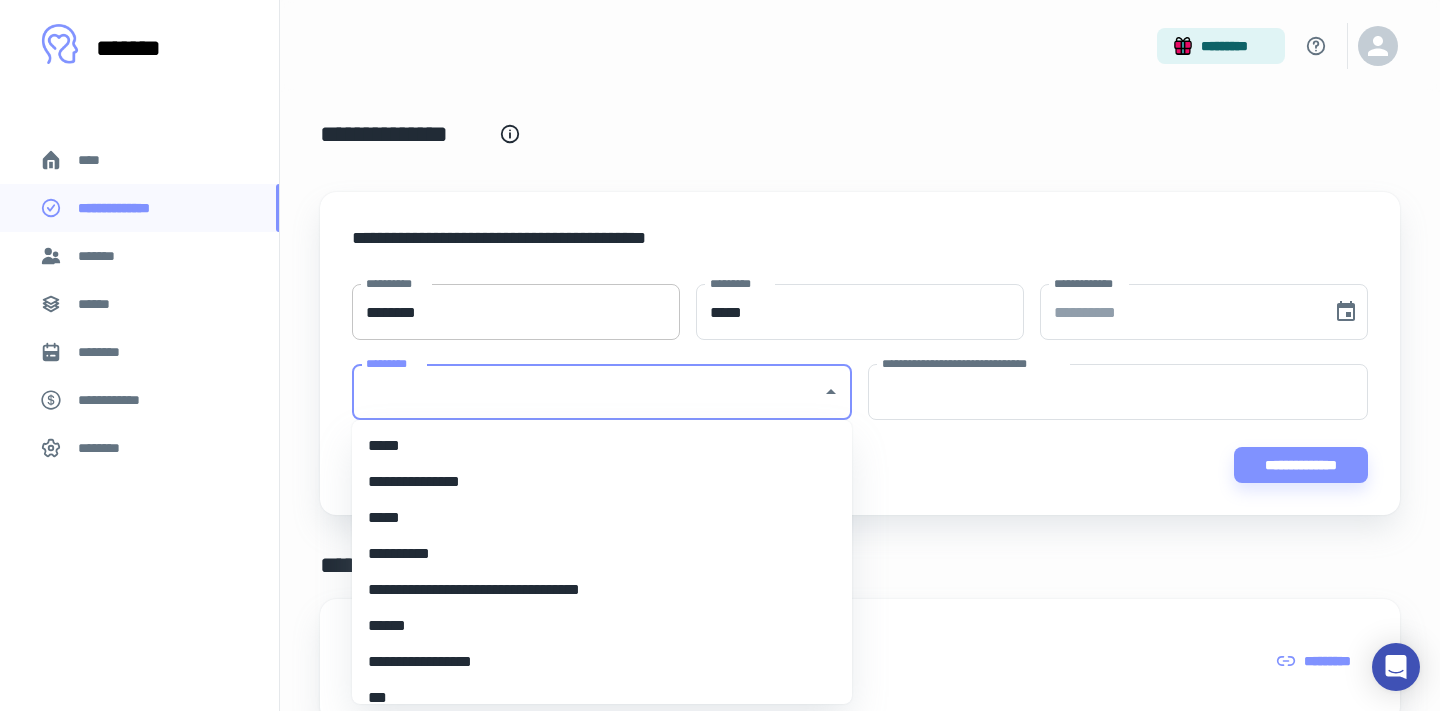 type on "*" 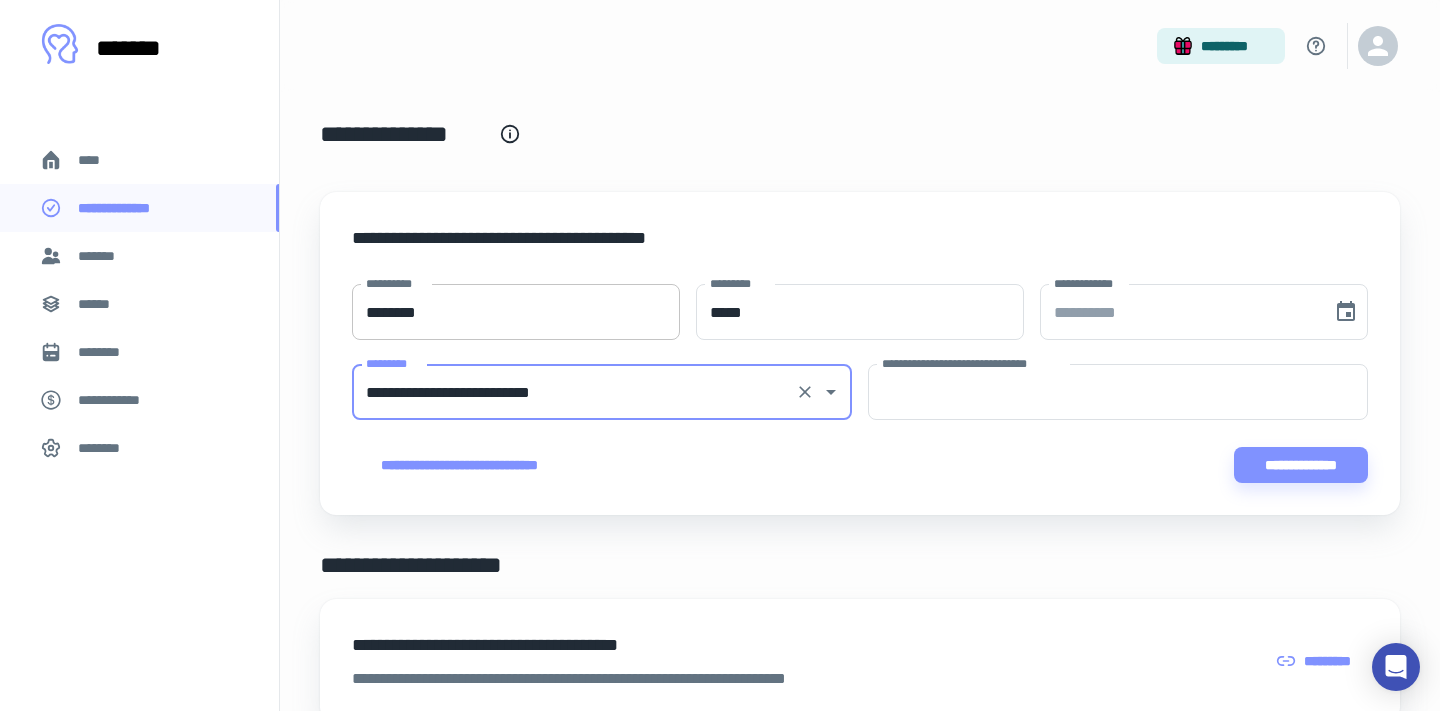 type on "**********" 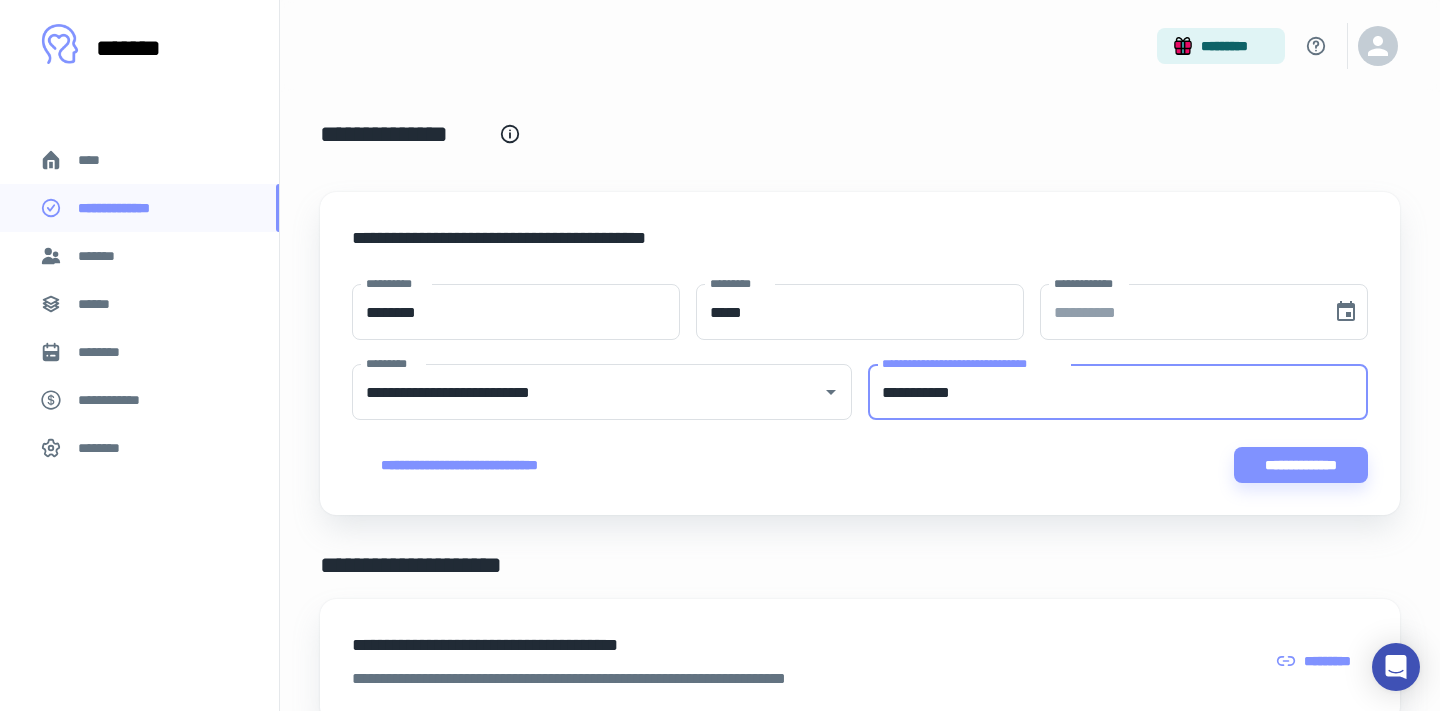 type on "**********" 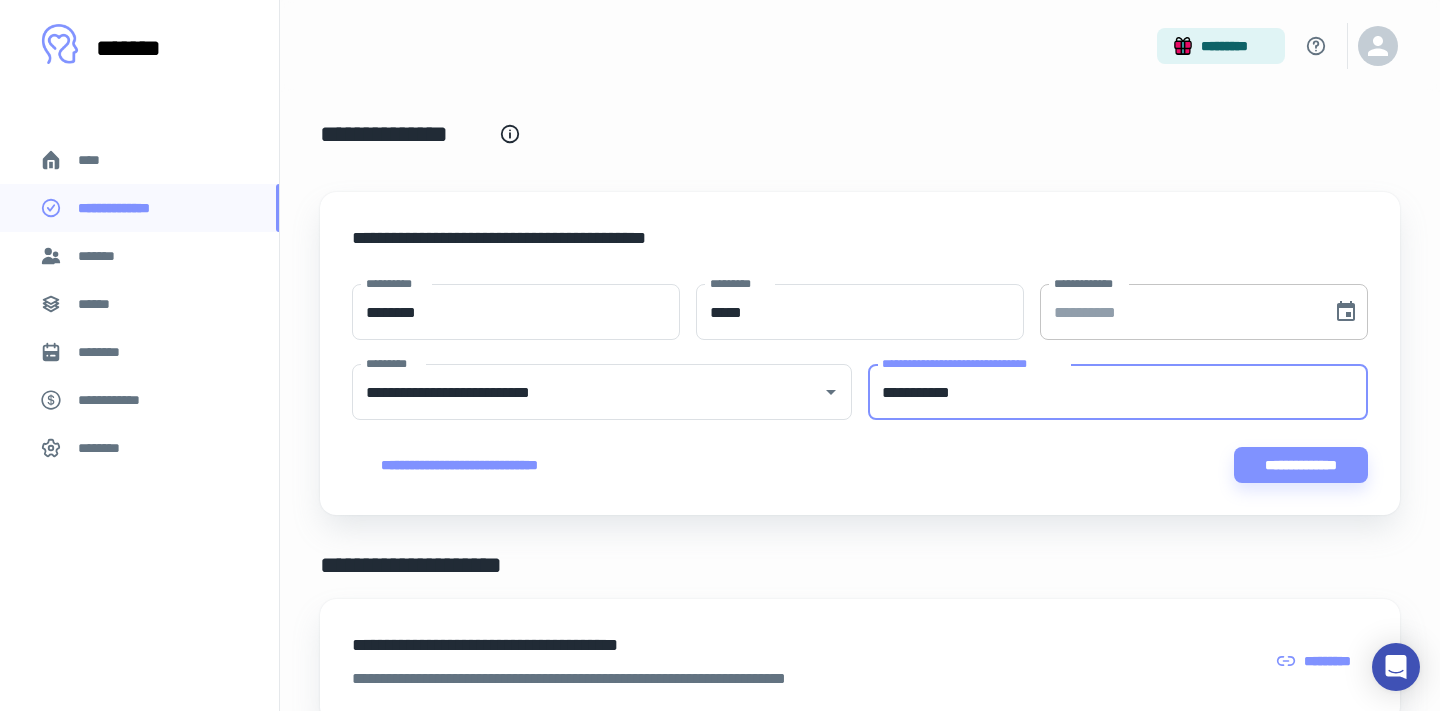 click on "**********" at bounding box center (1179, 312) 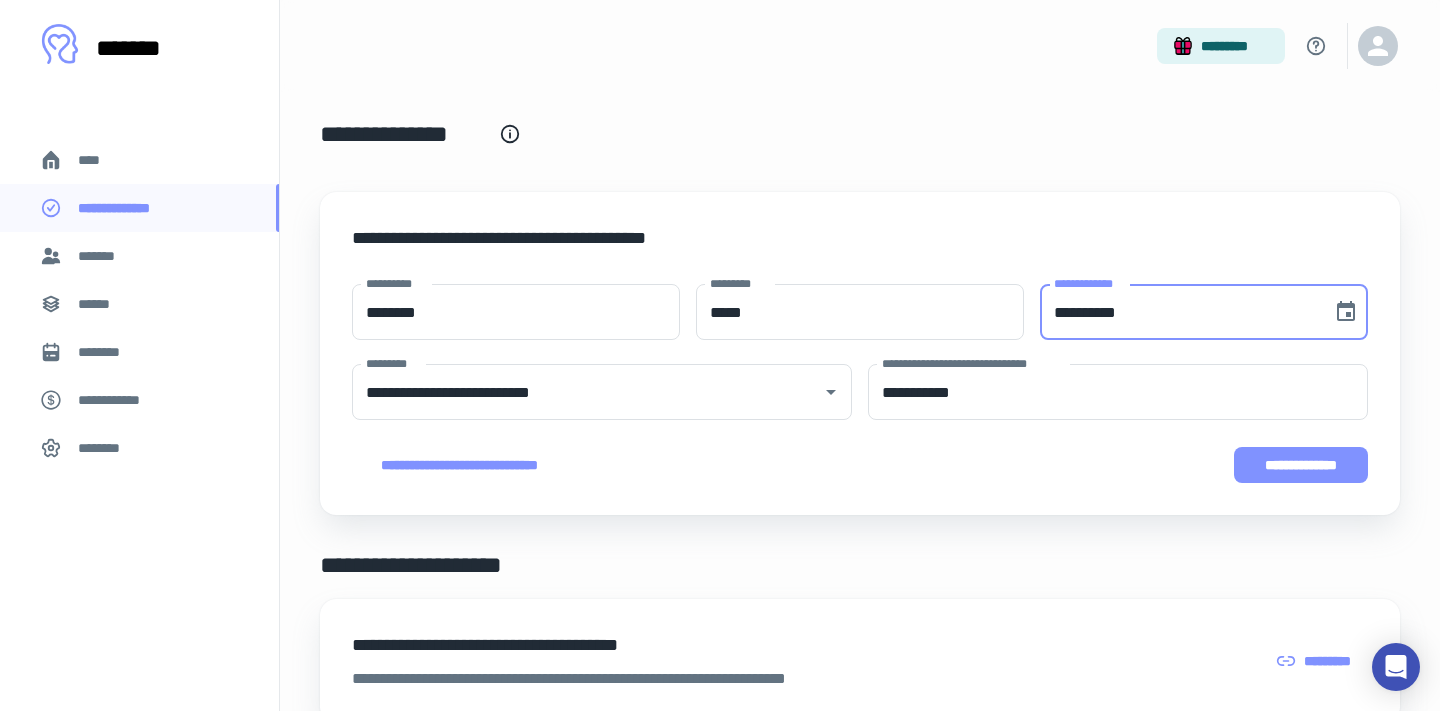 type on "**********" 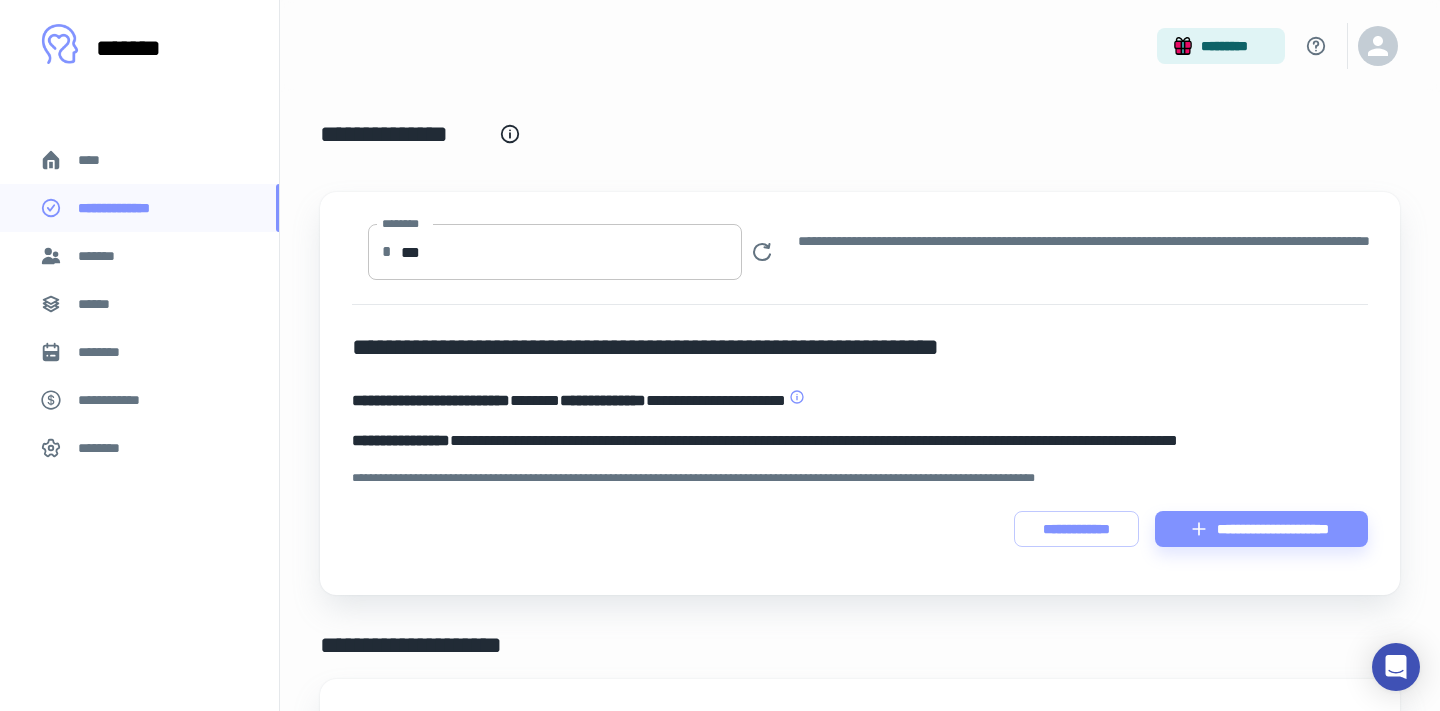 click on "***" at bounding box center [571, 252] 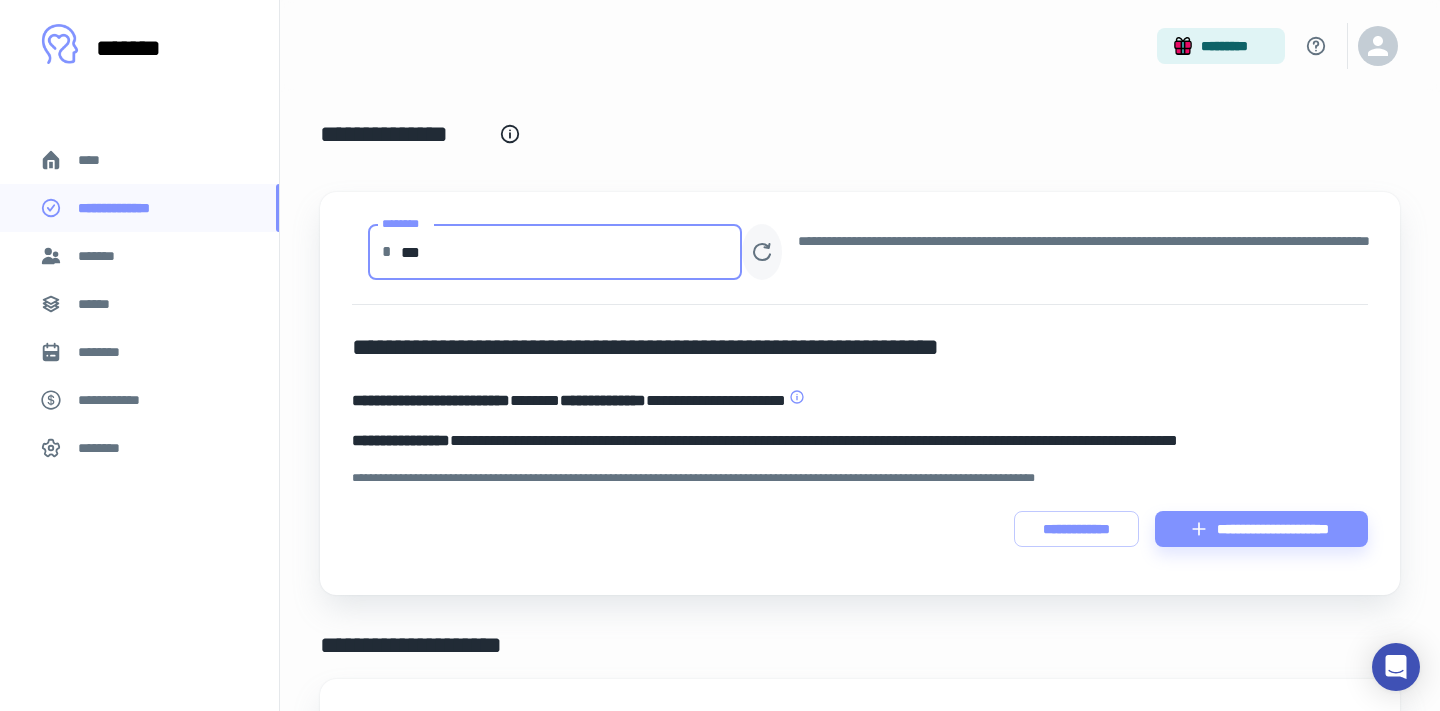 type on "***" 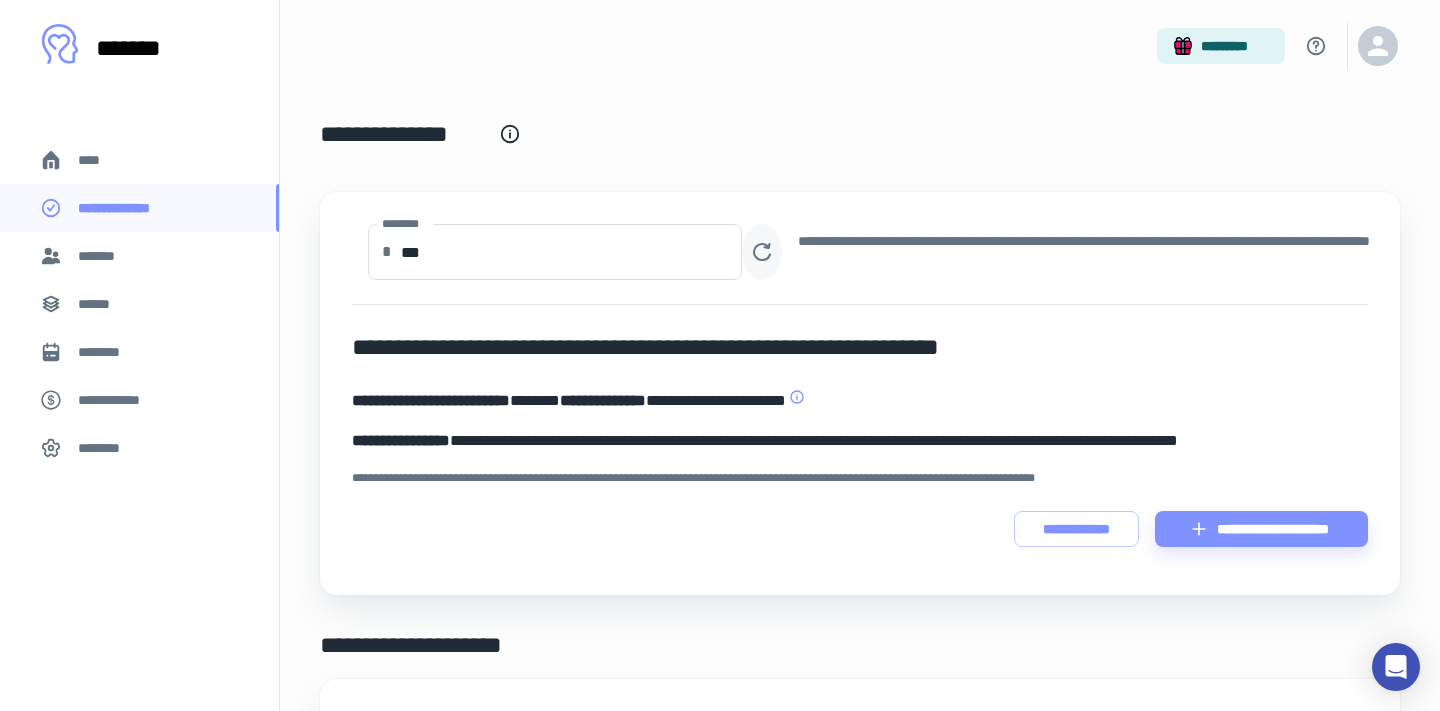 type 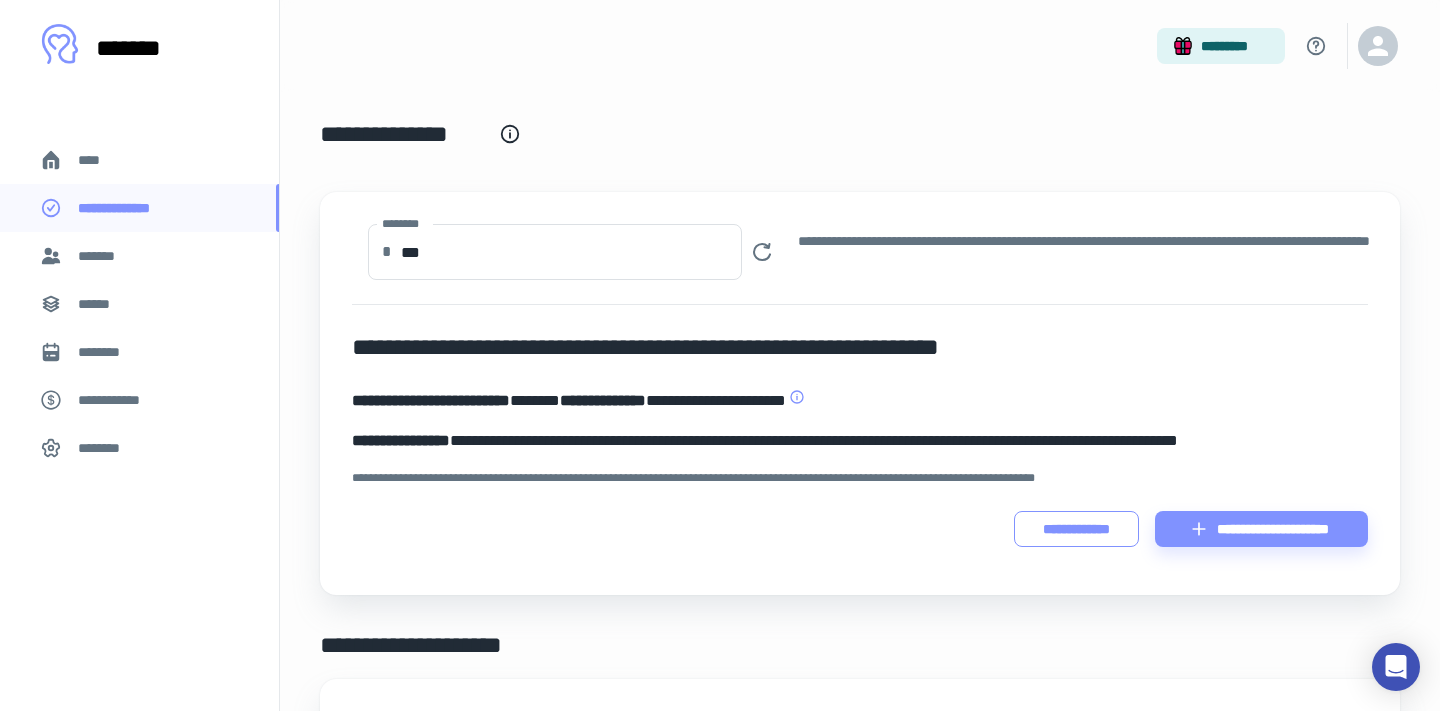 click on "**********" at bounding box center [1076, 529] 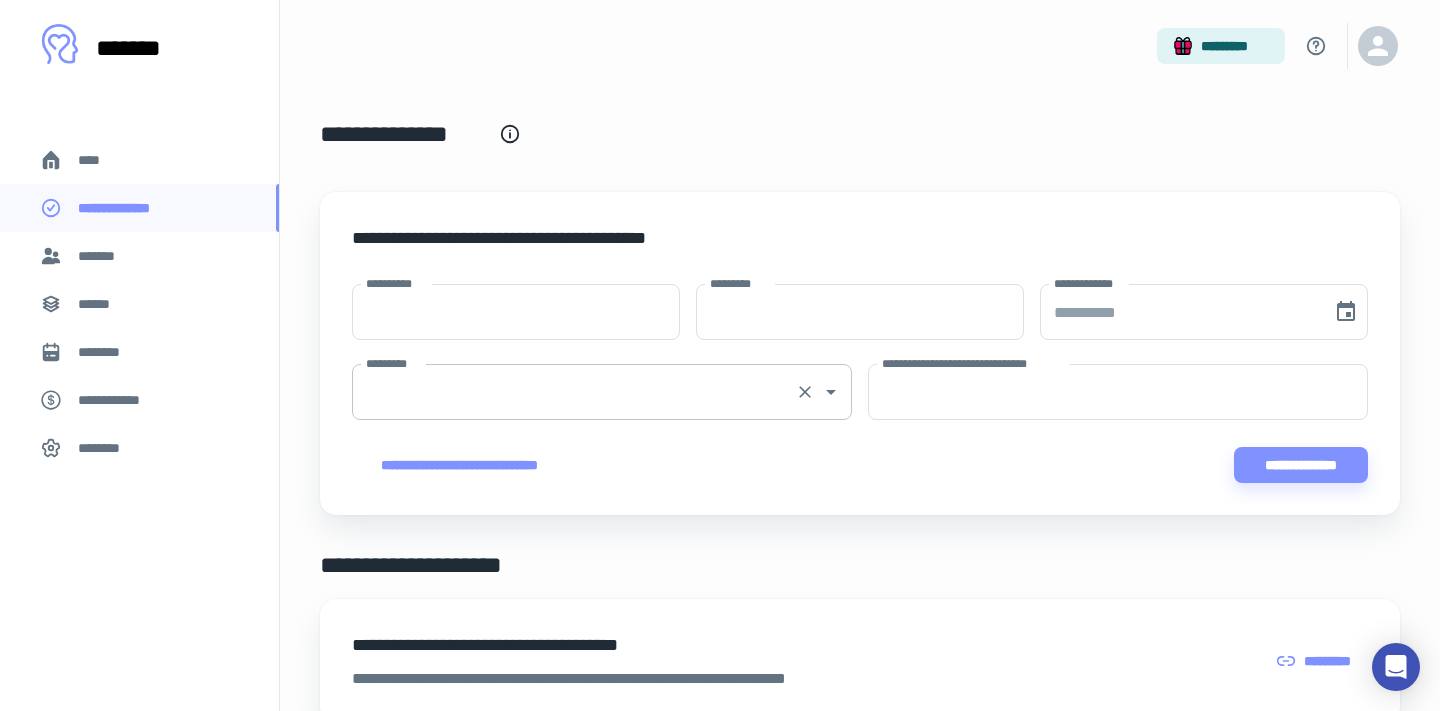 click on "*********" at bounding box center [574, 392] 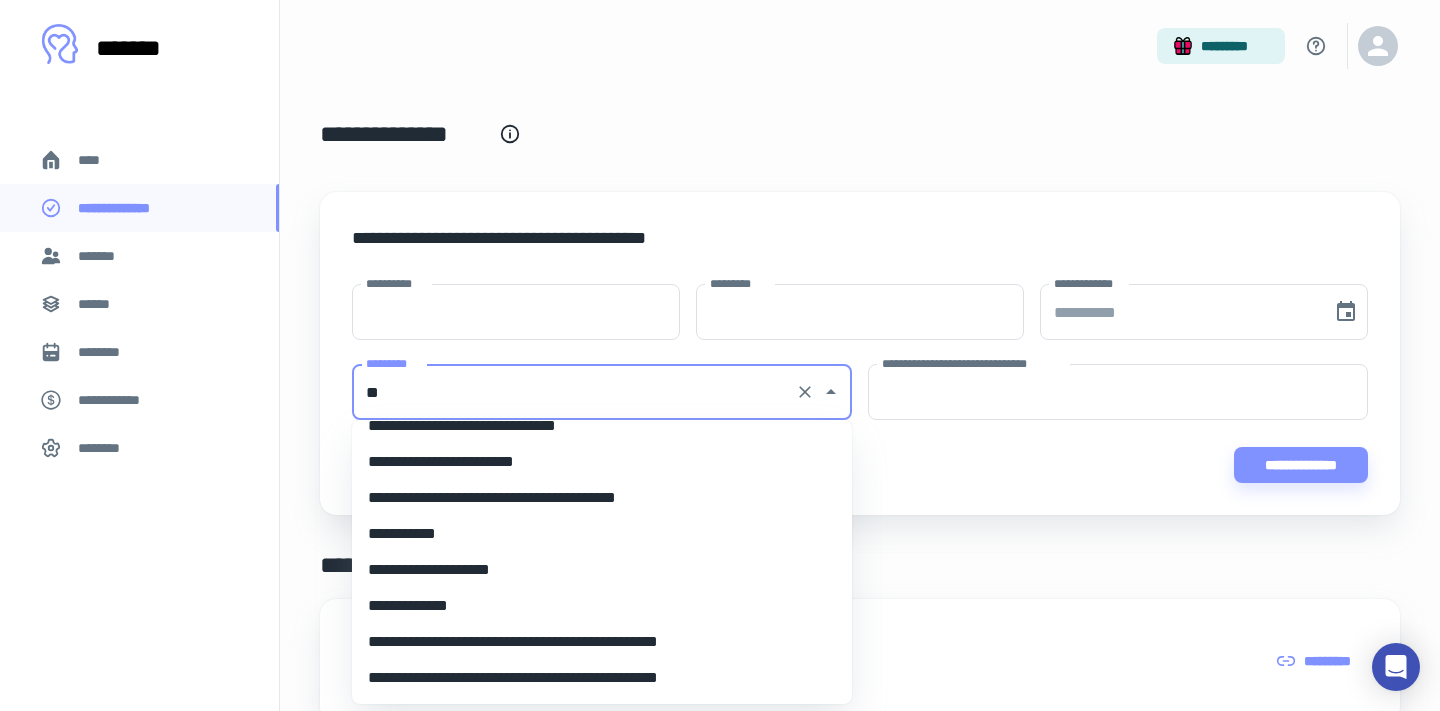scroll, scrollTop: 0, scrollLeft: 0, axis: both 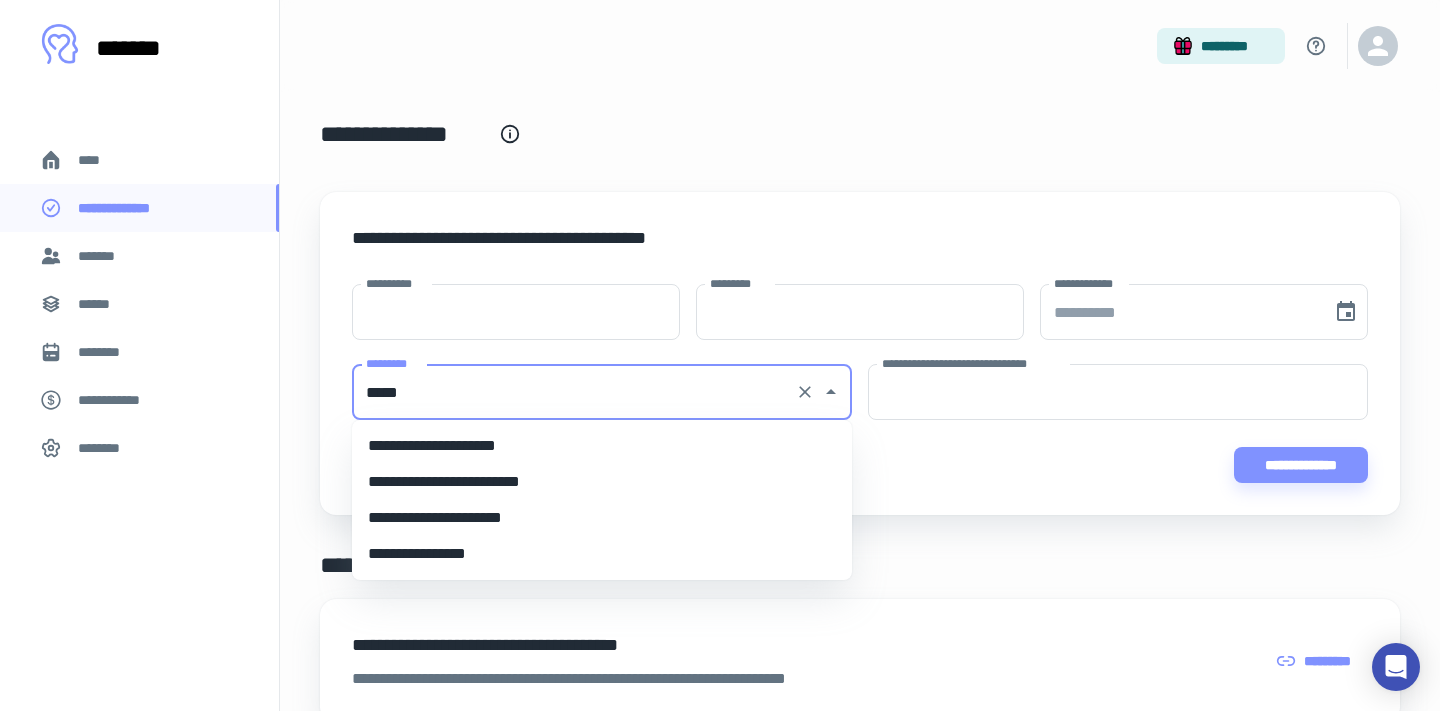 click on "**********" at bounding box center [602, 446] 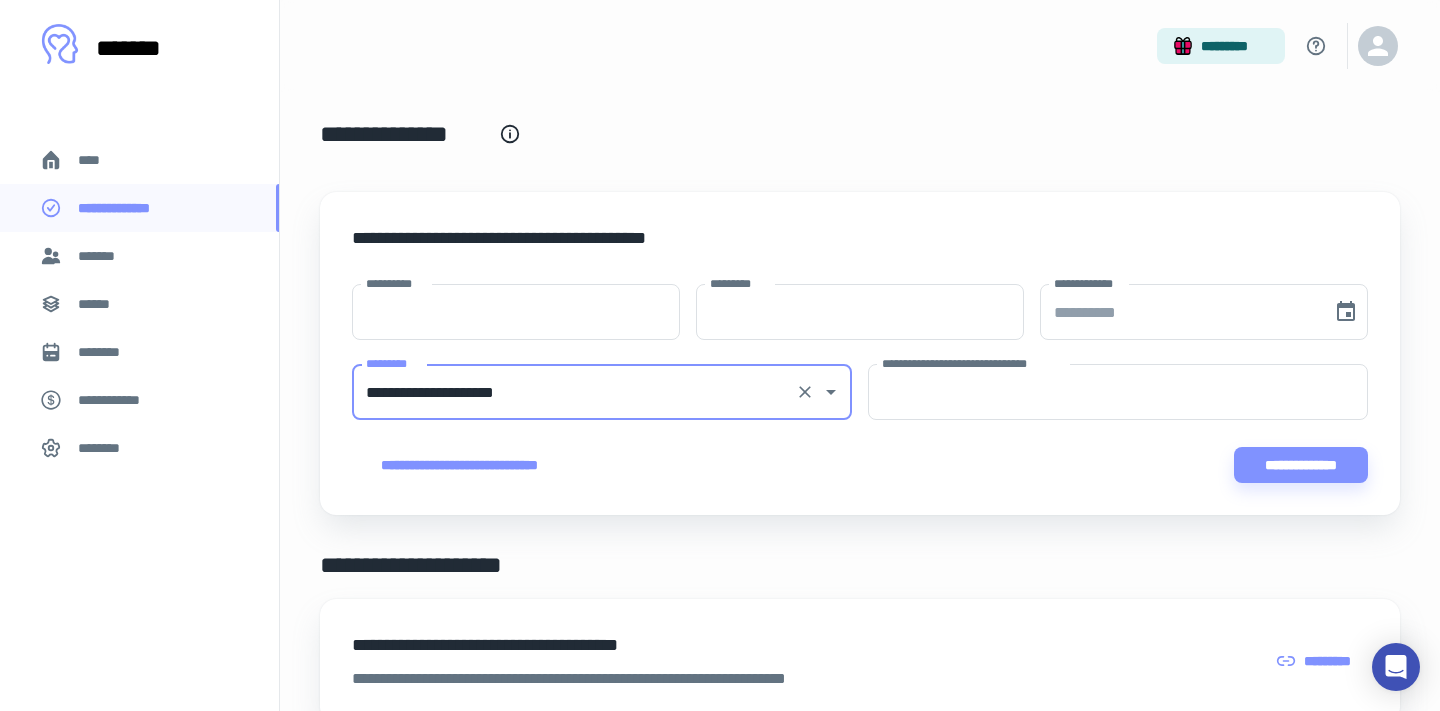 type on "**********" 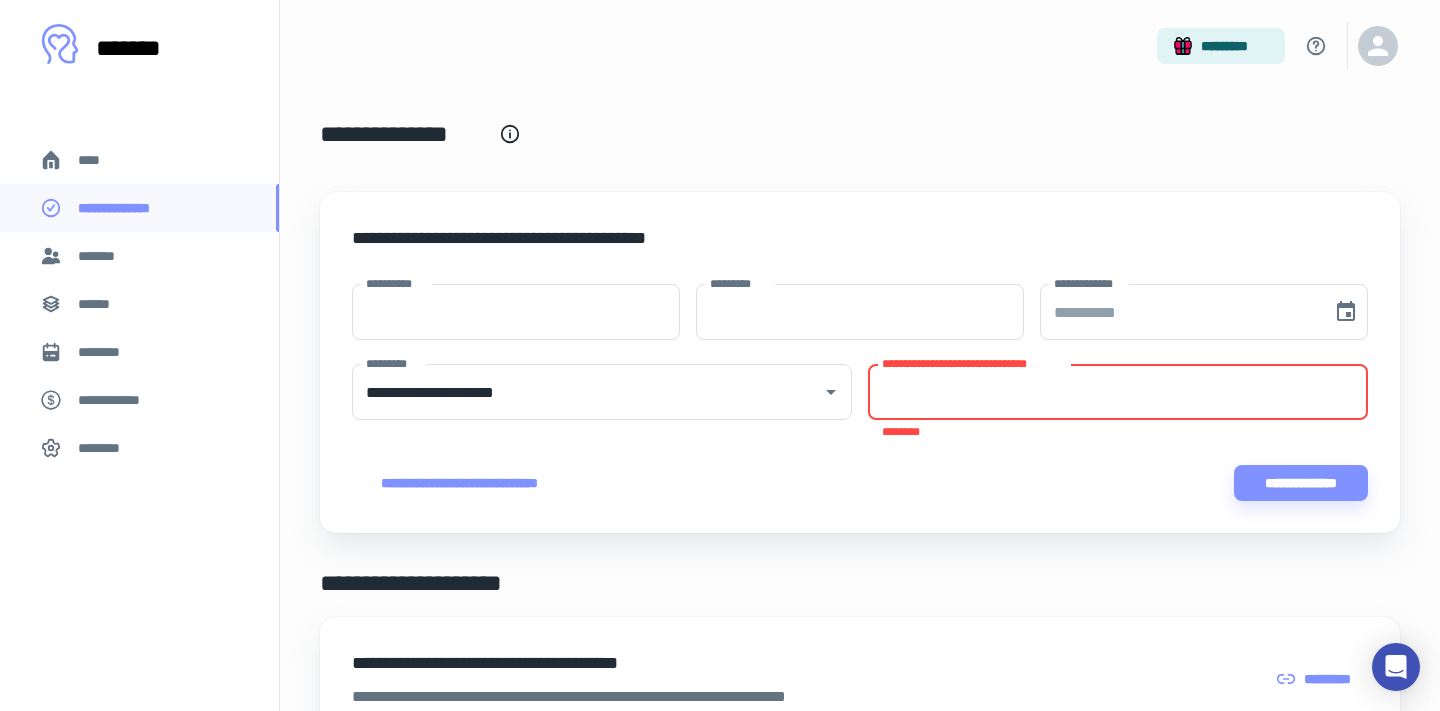 paste on "**********" 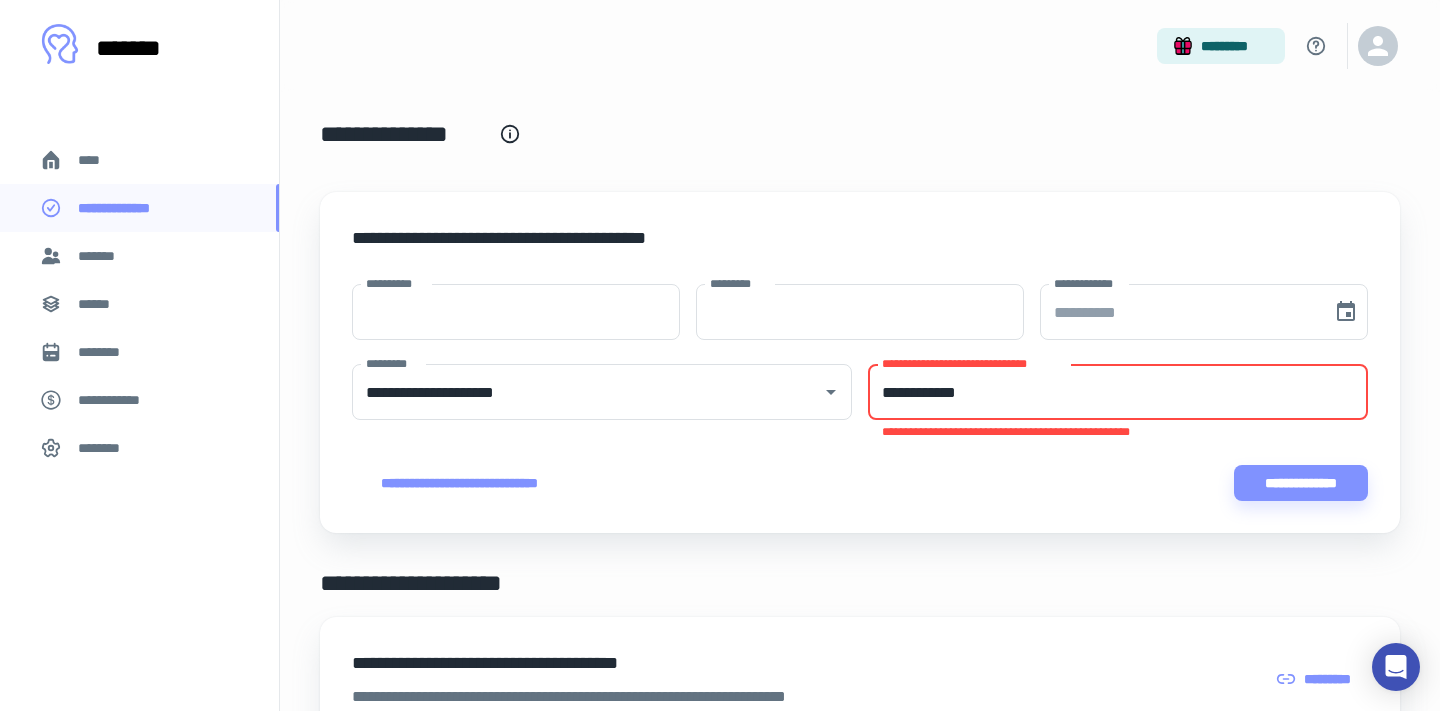 click on "**********" at bounding box center (1118, 392) 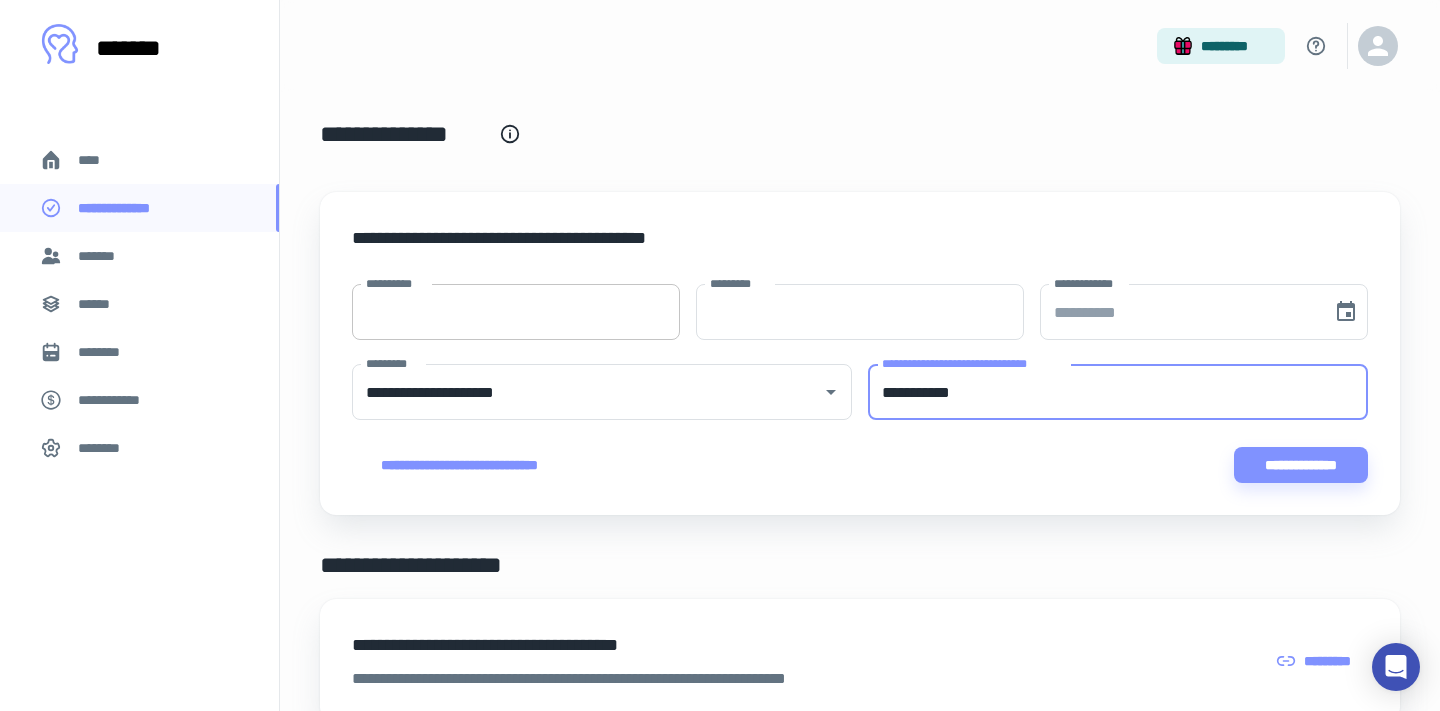 type on "**********" 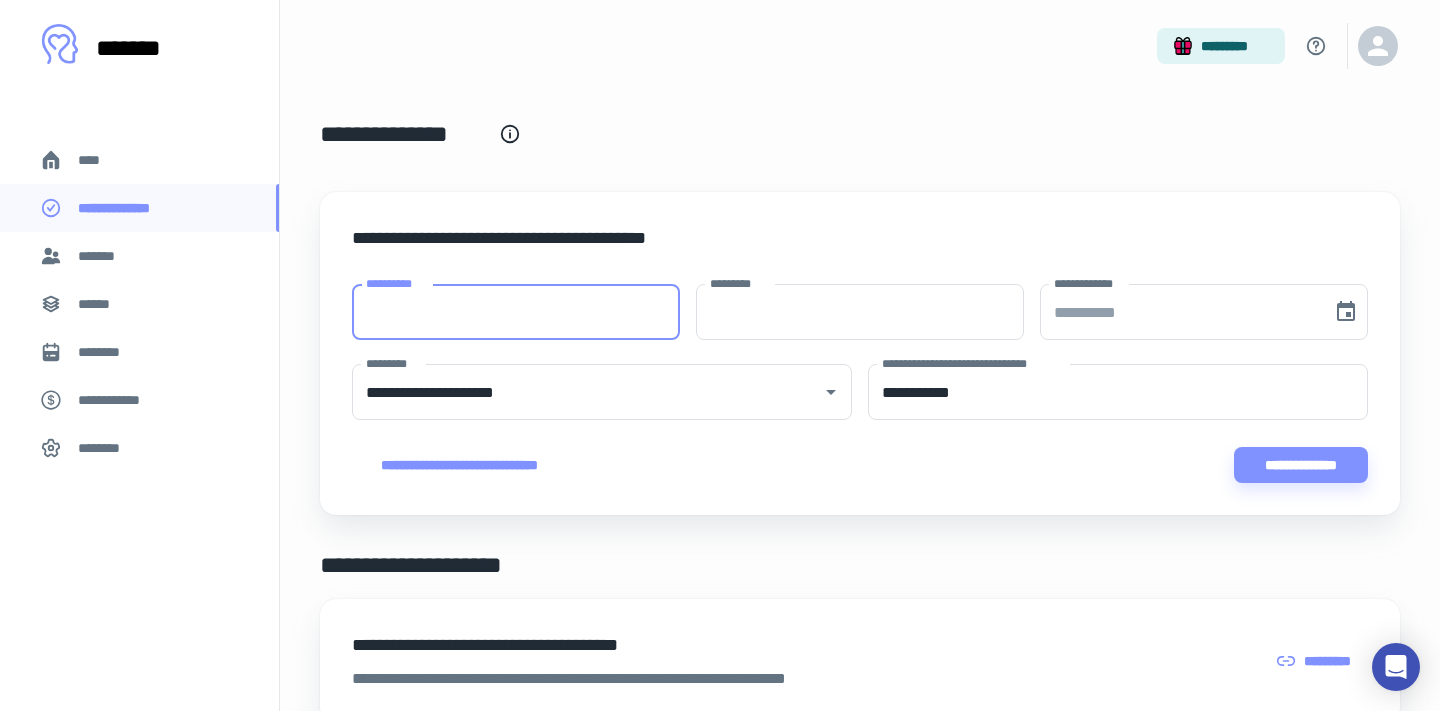 click on "**********" at bounding box center (516, 312) 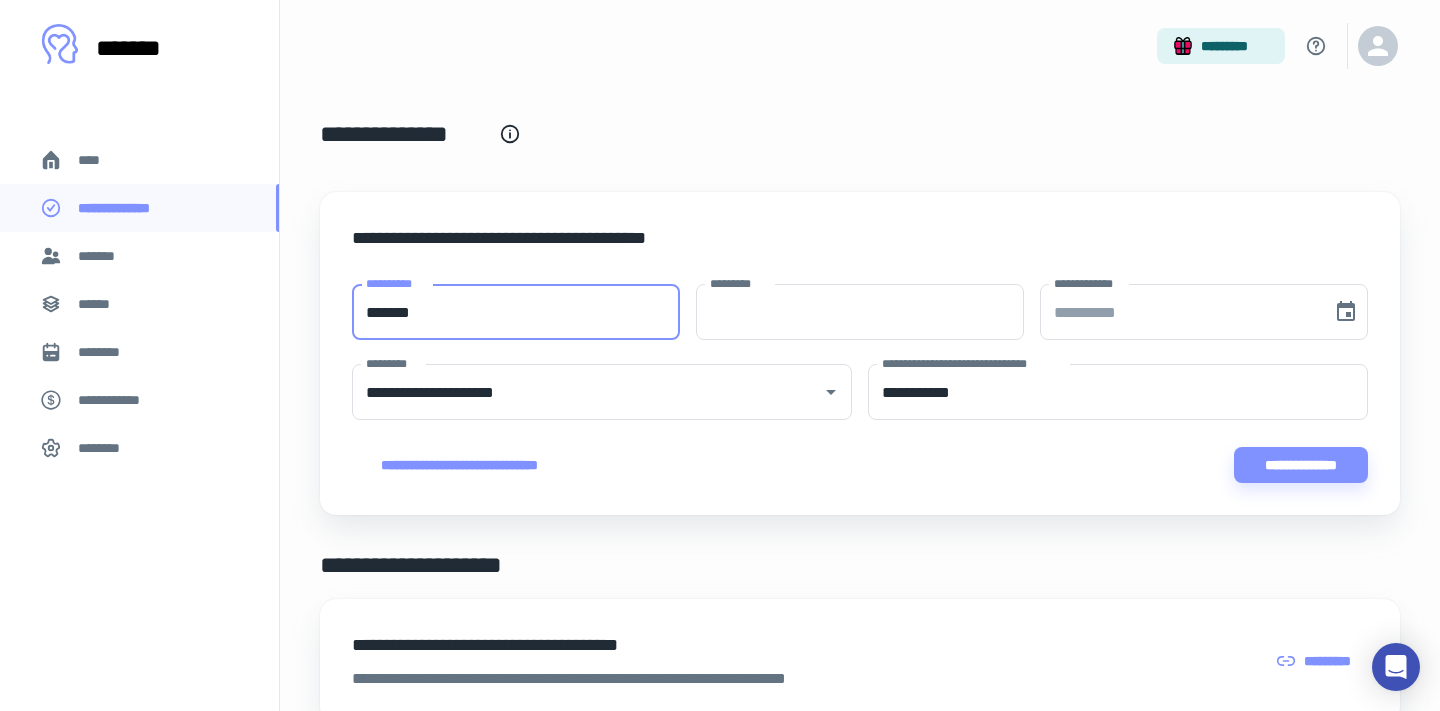 type on "*******" 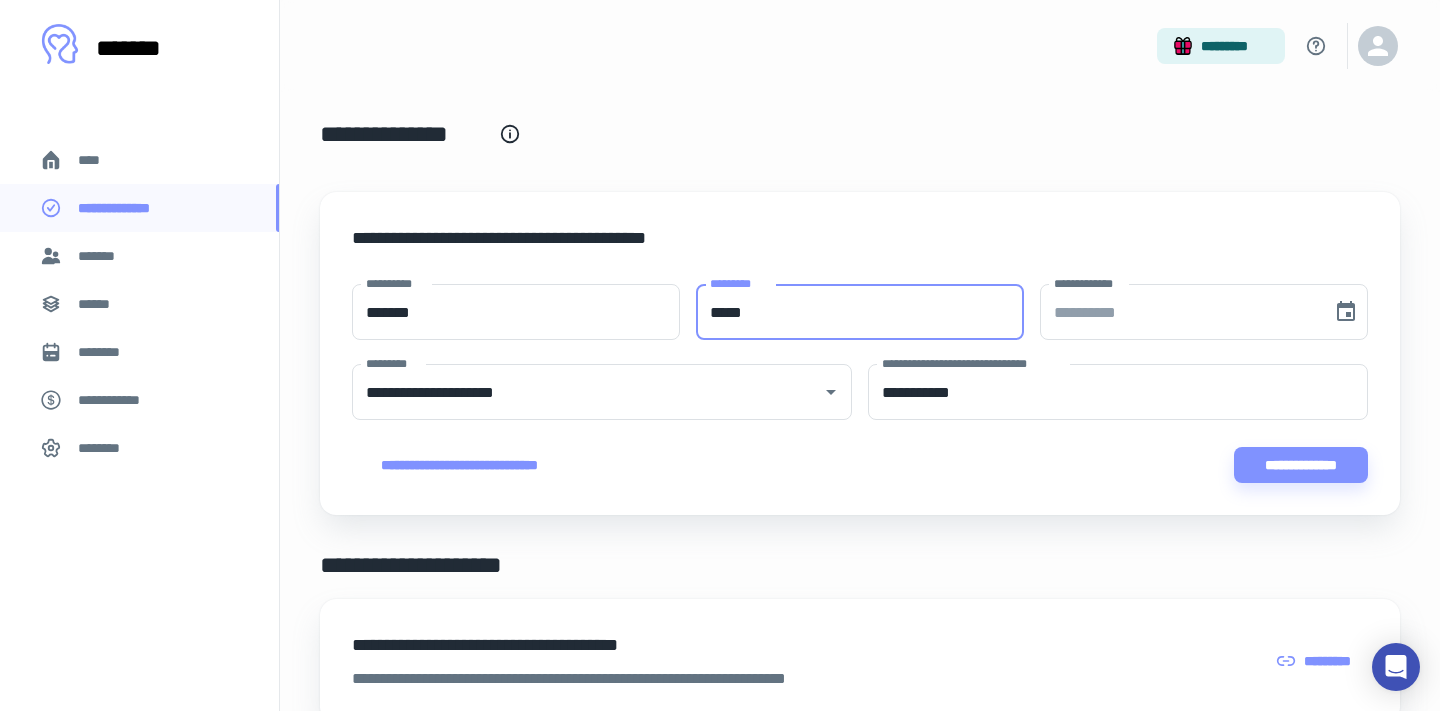 type on "*****" 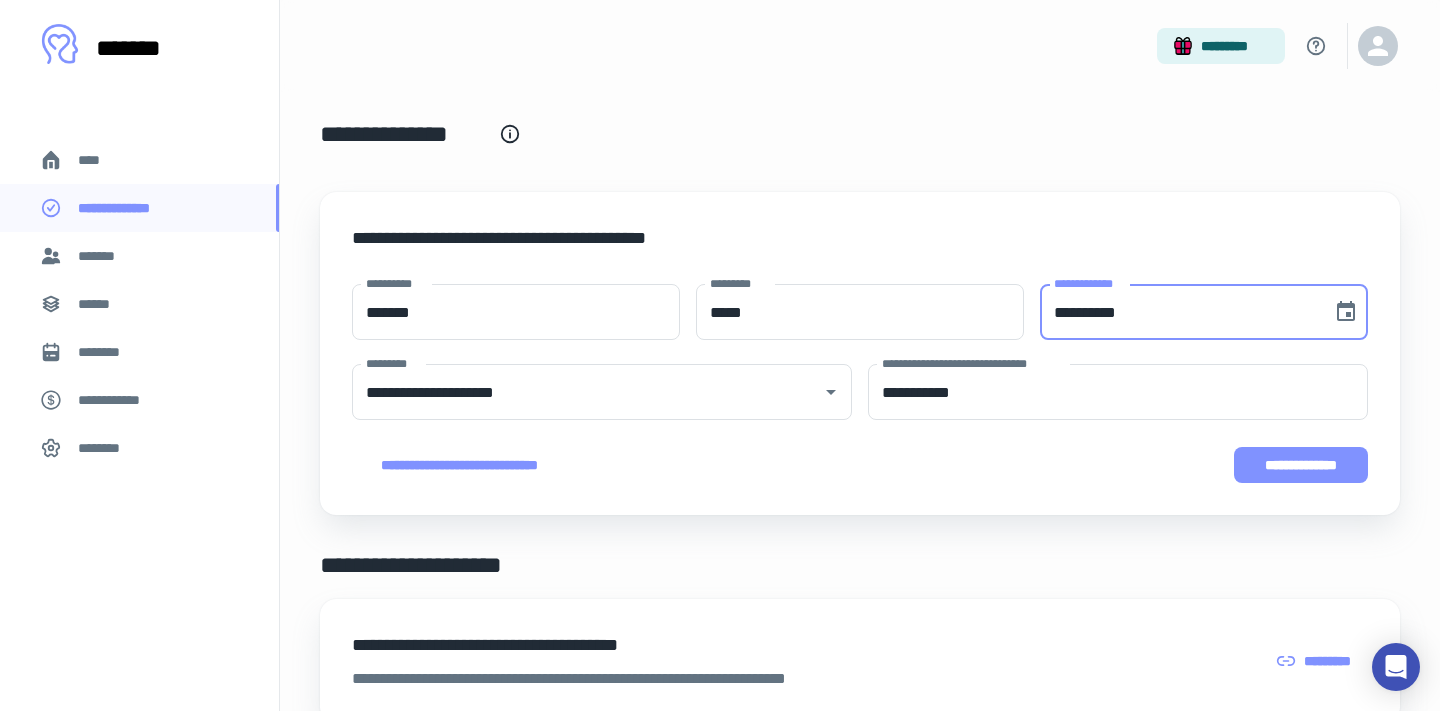 type on "**********" 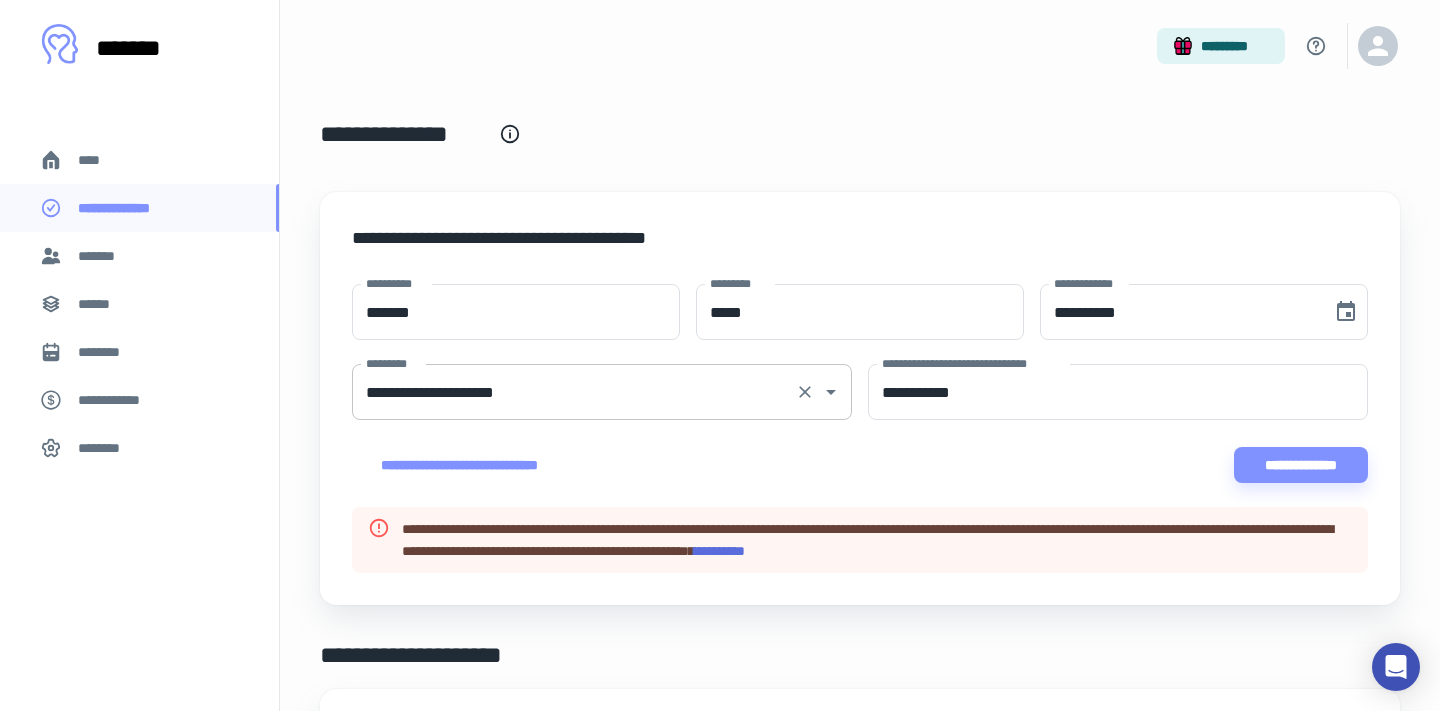click on "**********" at bounding box center (574, 392) 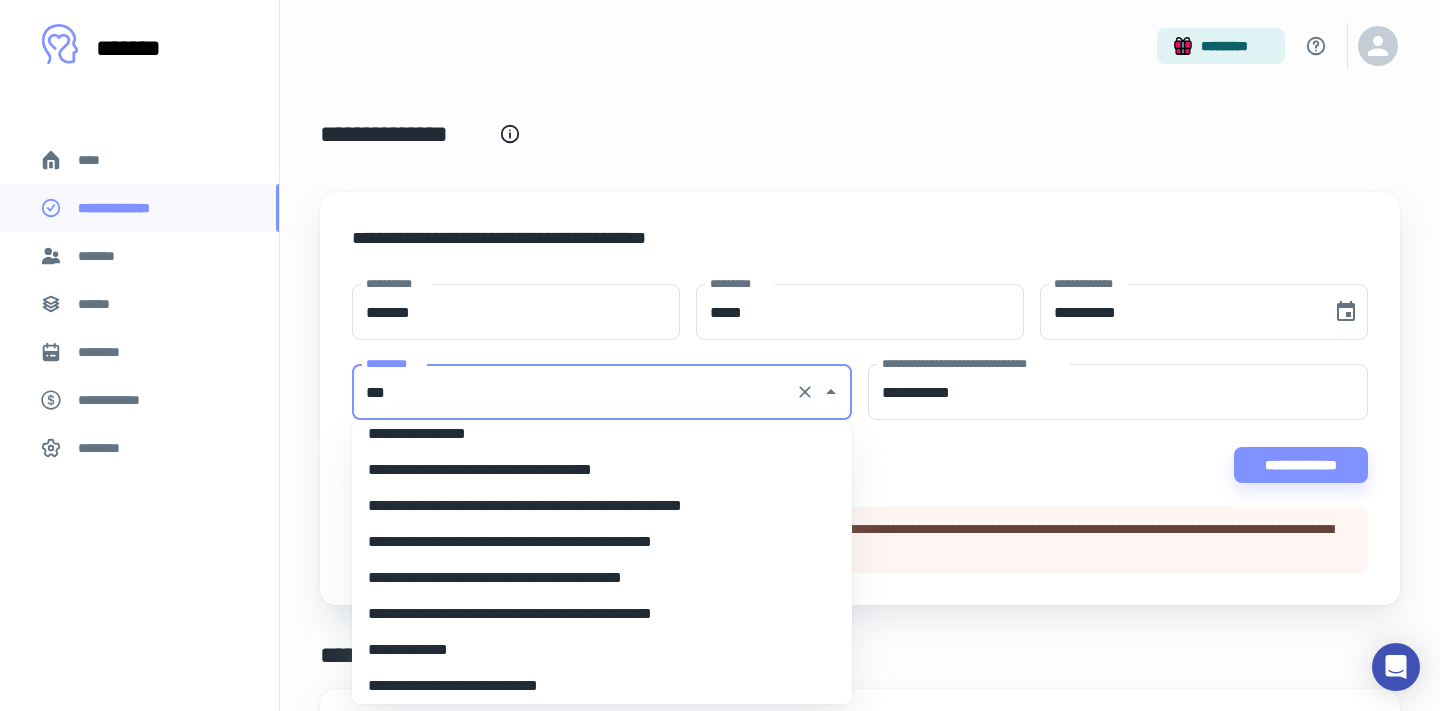 scroll, scrollTop: 0, scrollLeft: 0, axis: both 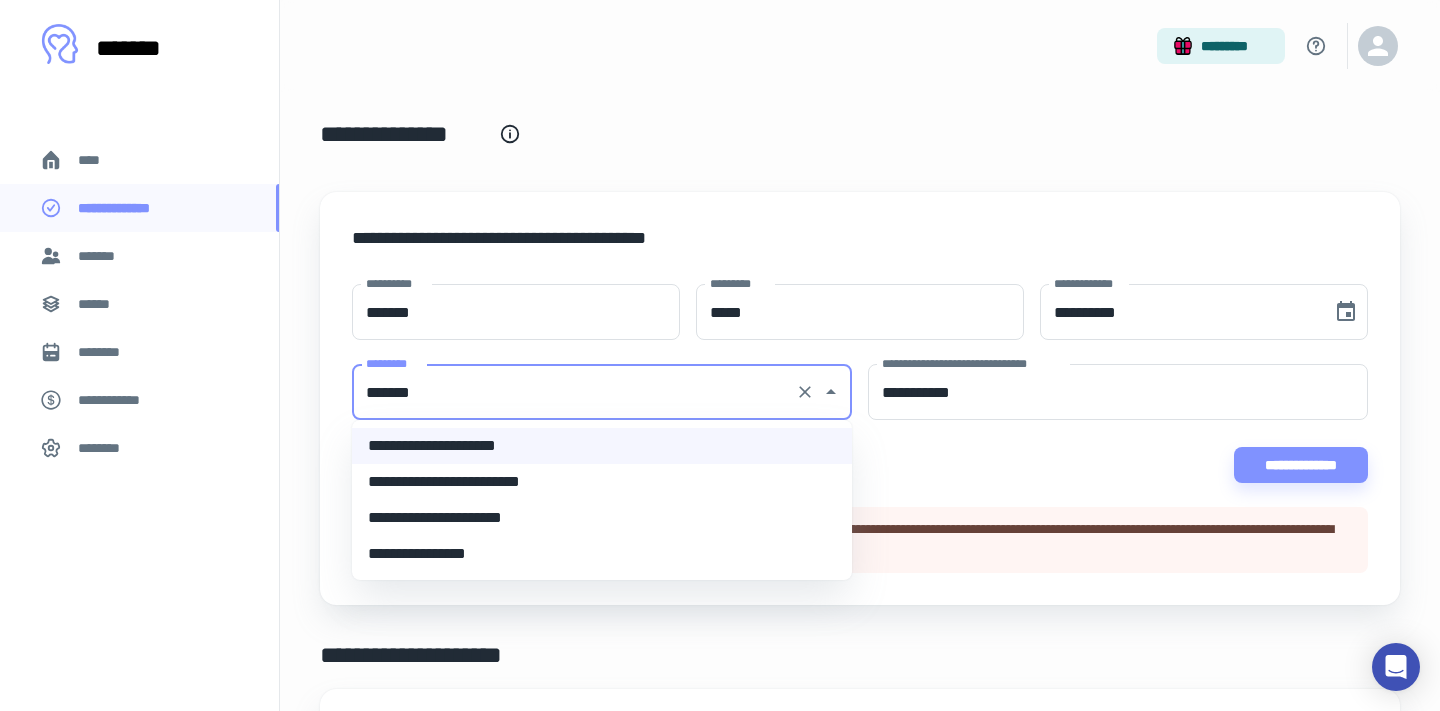 click on "**********" at bounding box center [602, 482] 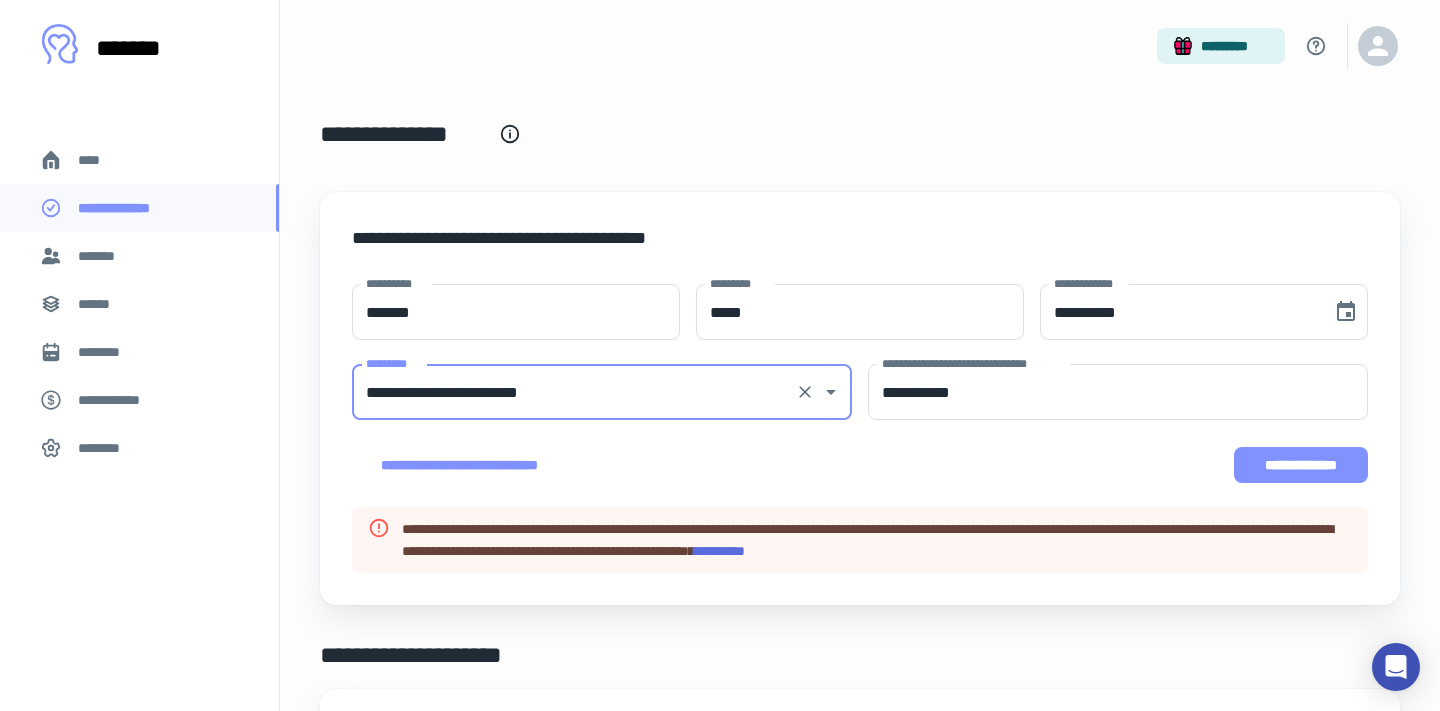 type on "**********" 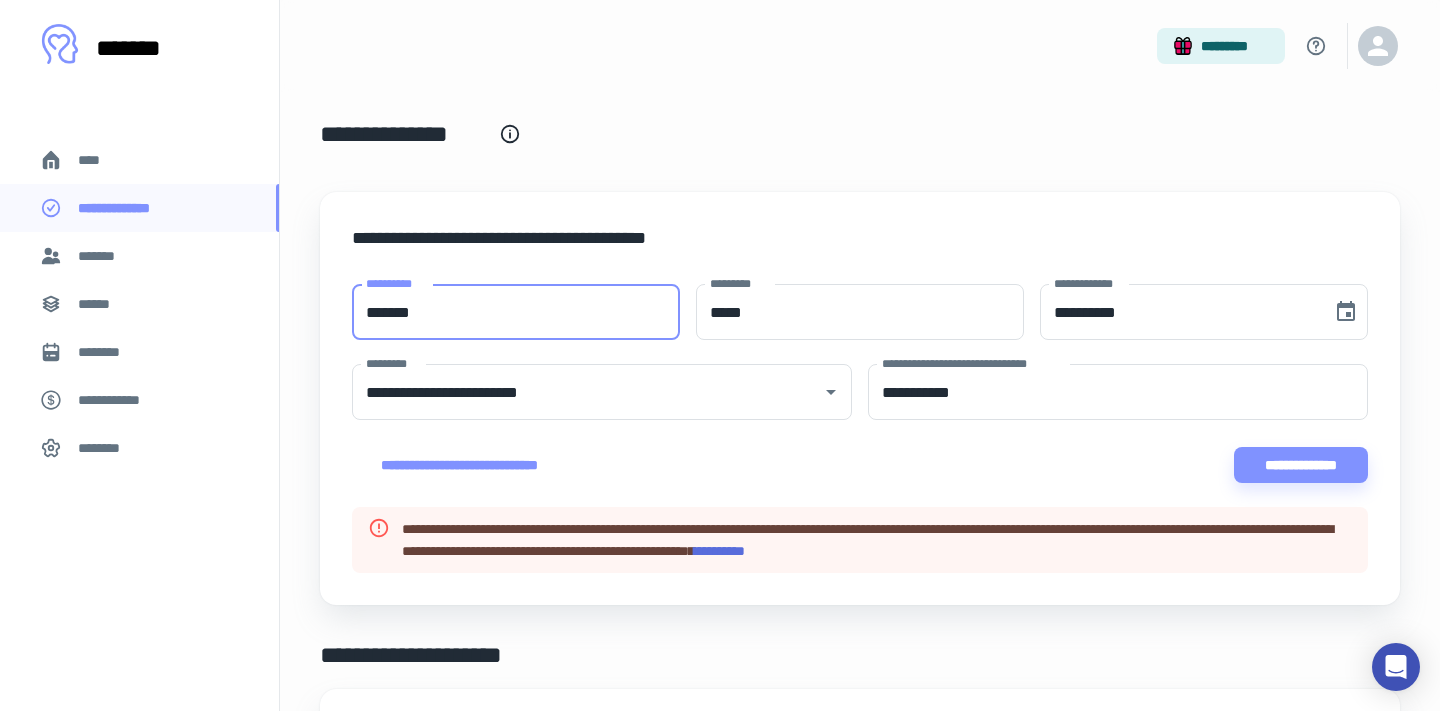 click on "*******" at bounding box center (516, 312) 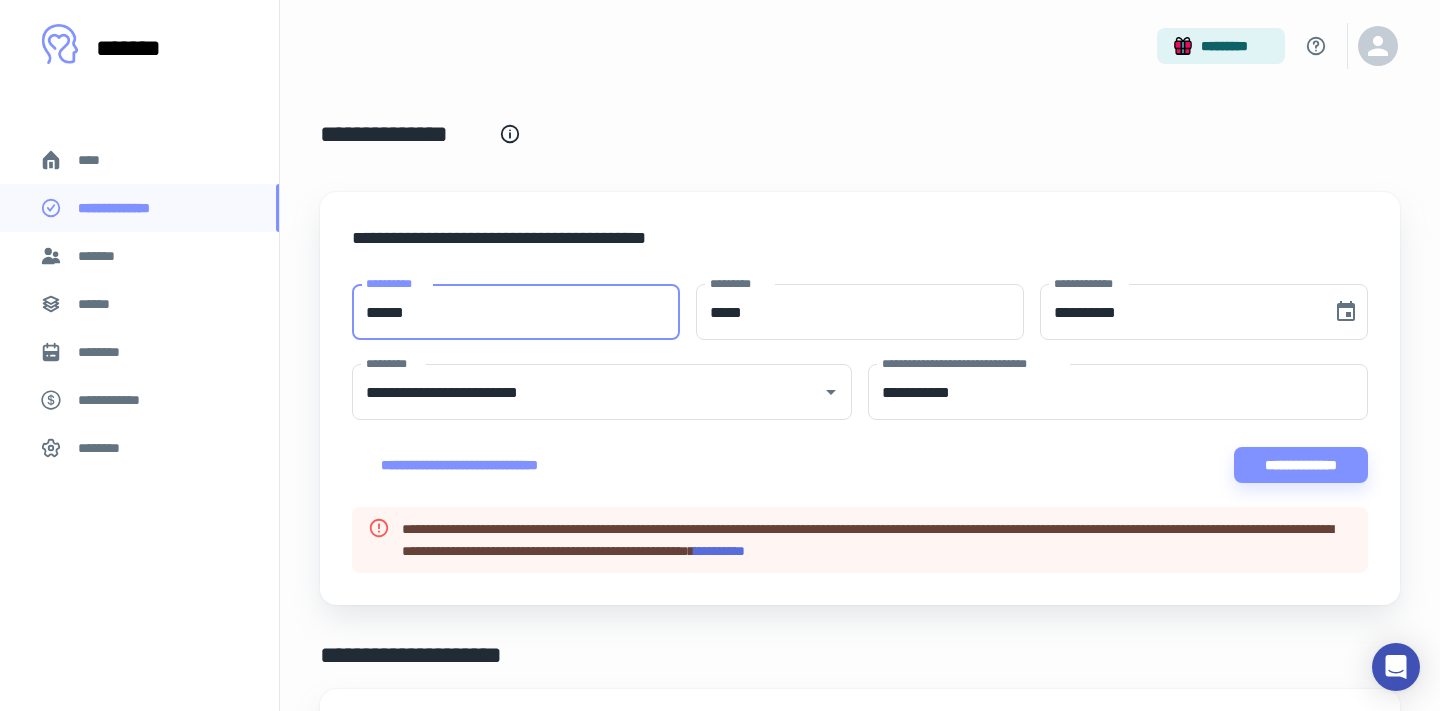type on "******" 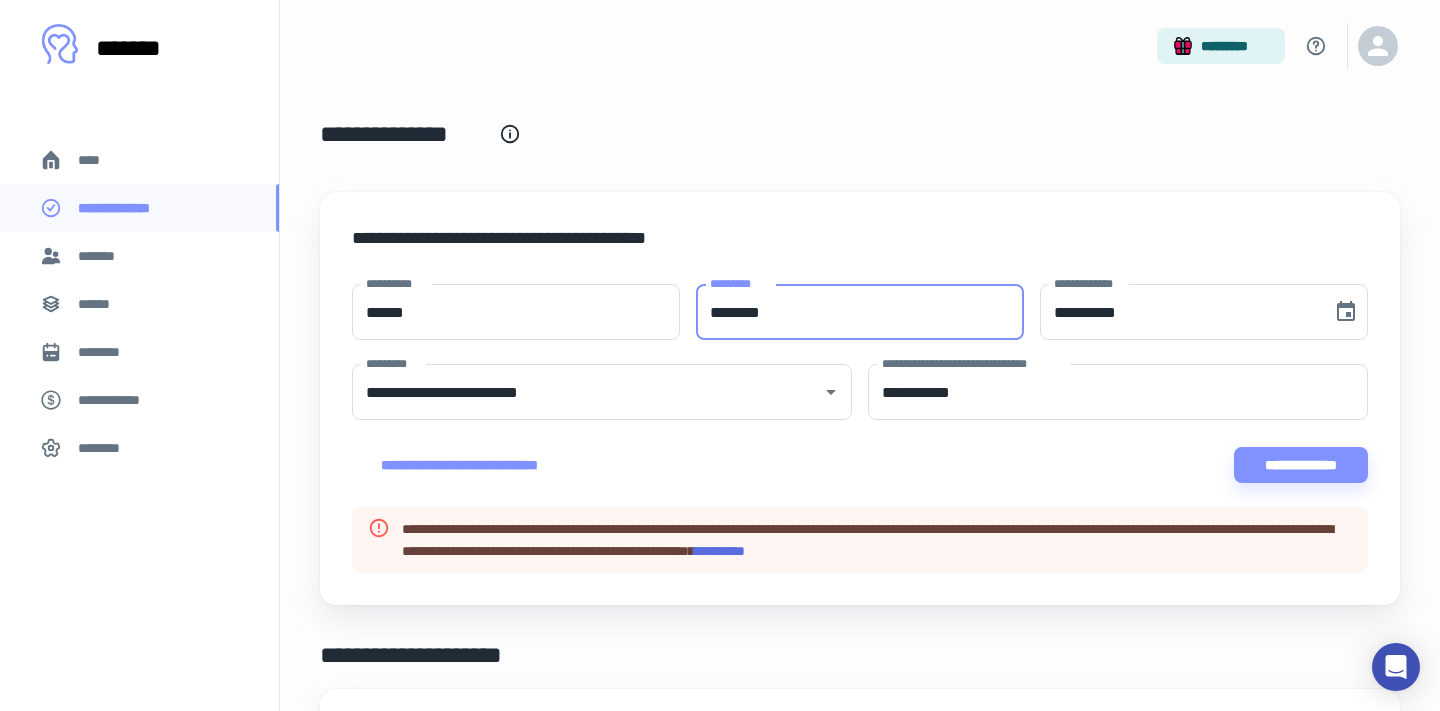 type on "********" 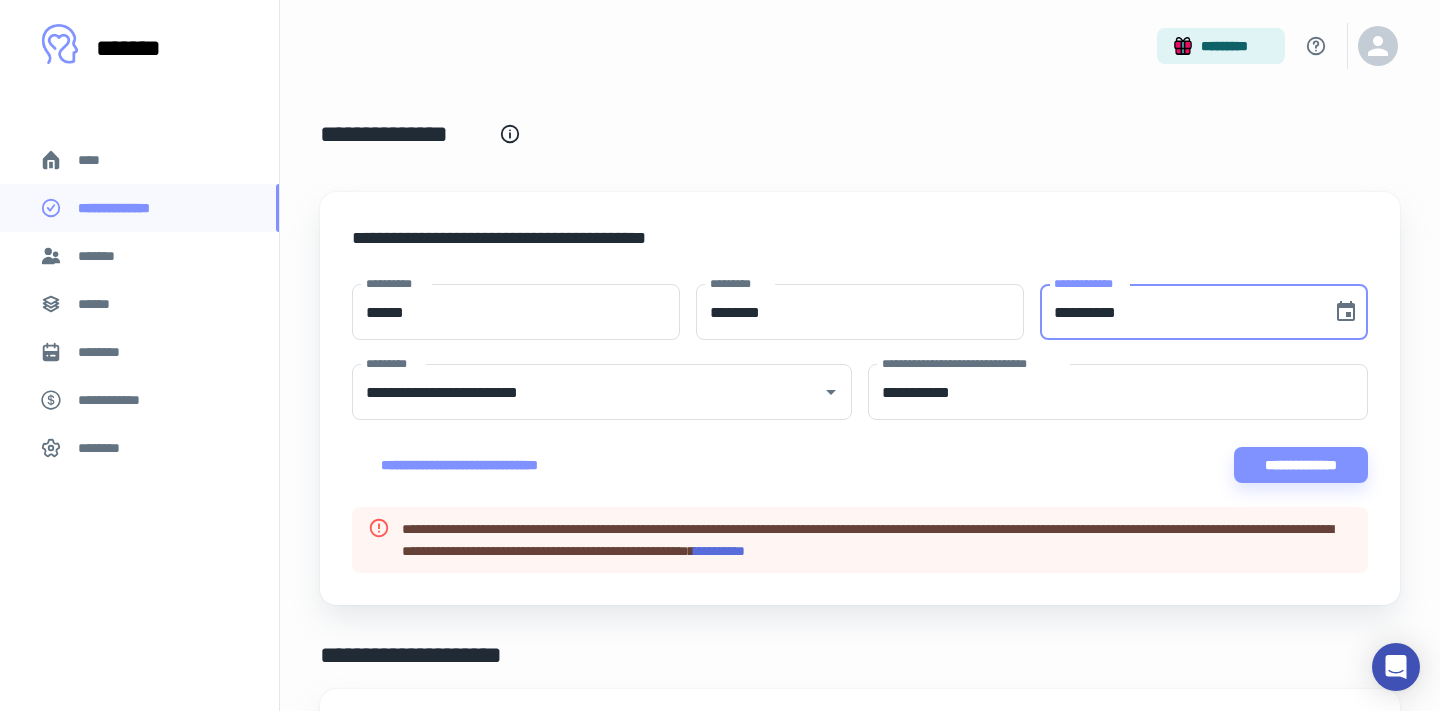 type 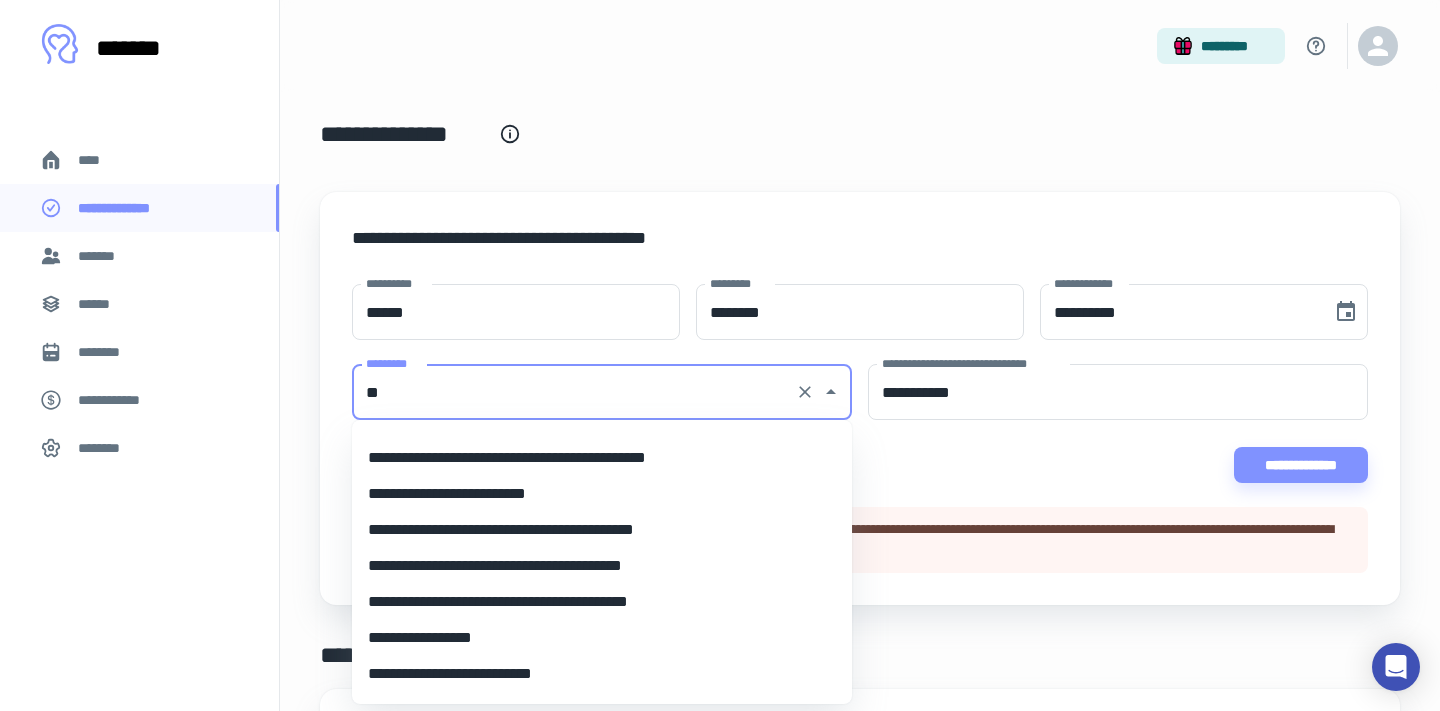 scroll, scrollTop: 0, scrollLeft: 0, axis: both 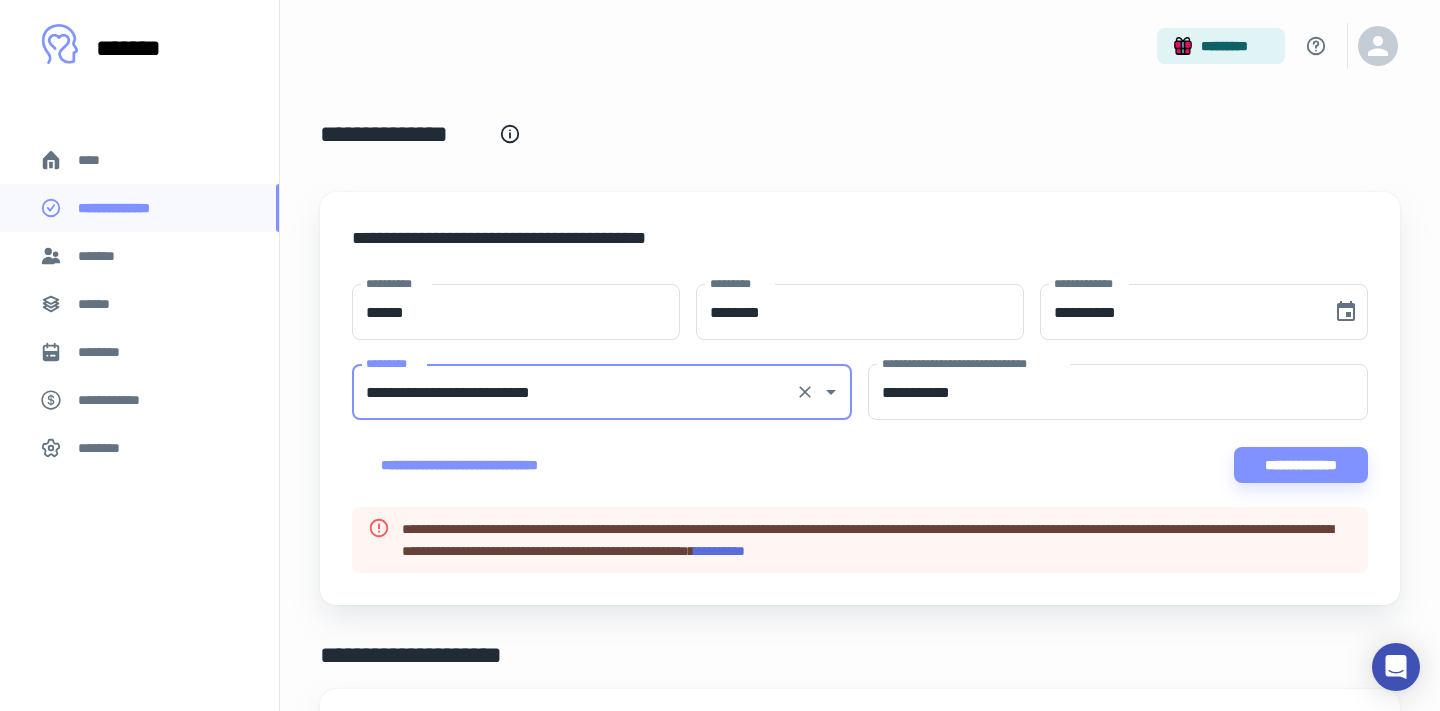 type on "**********" 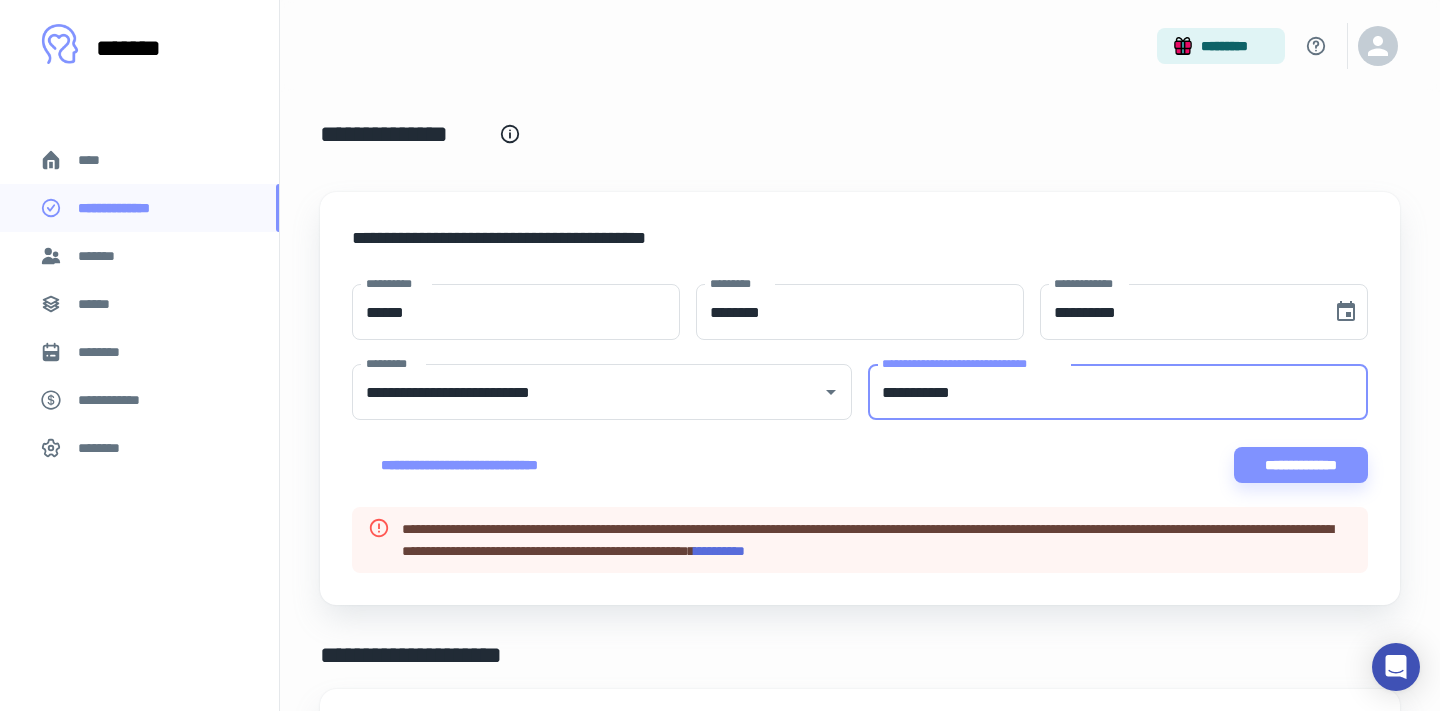 type on "**********" 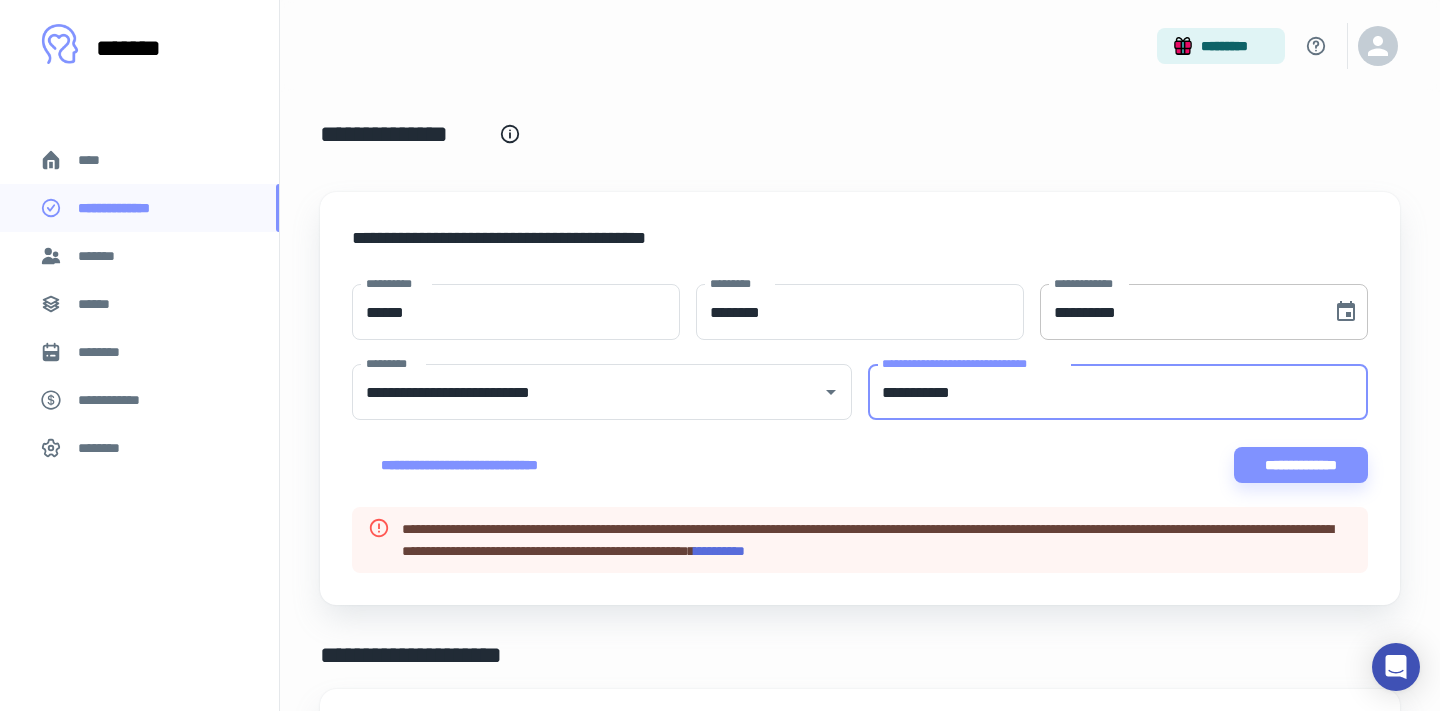 click on "**********" at bounding box center [1179, 312] 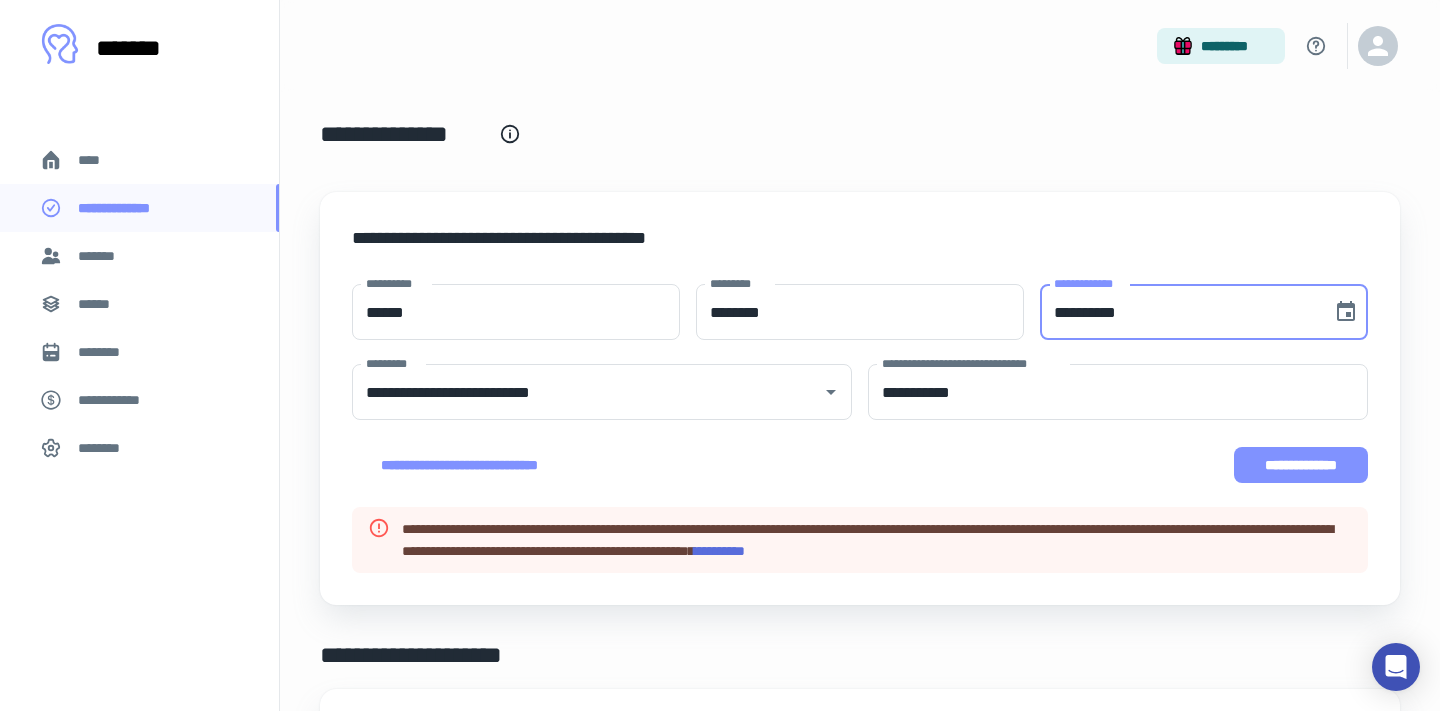 type on "**********" 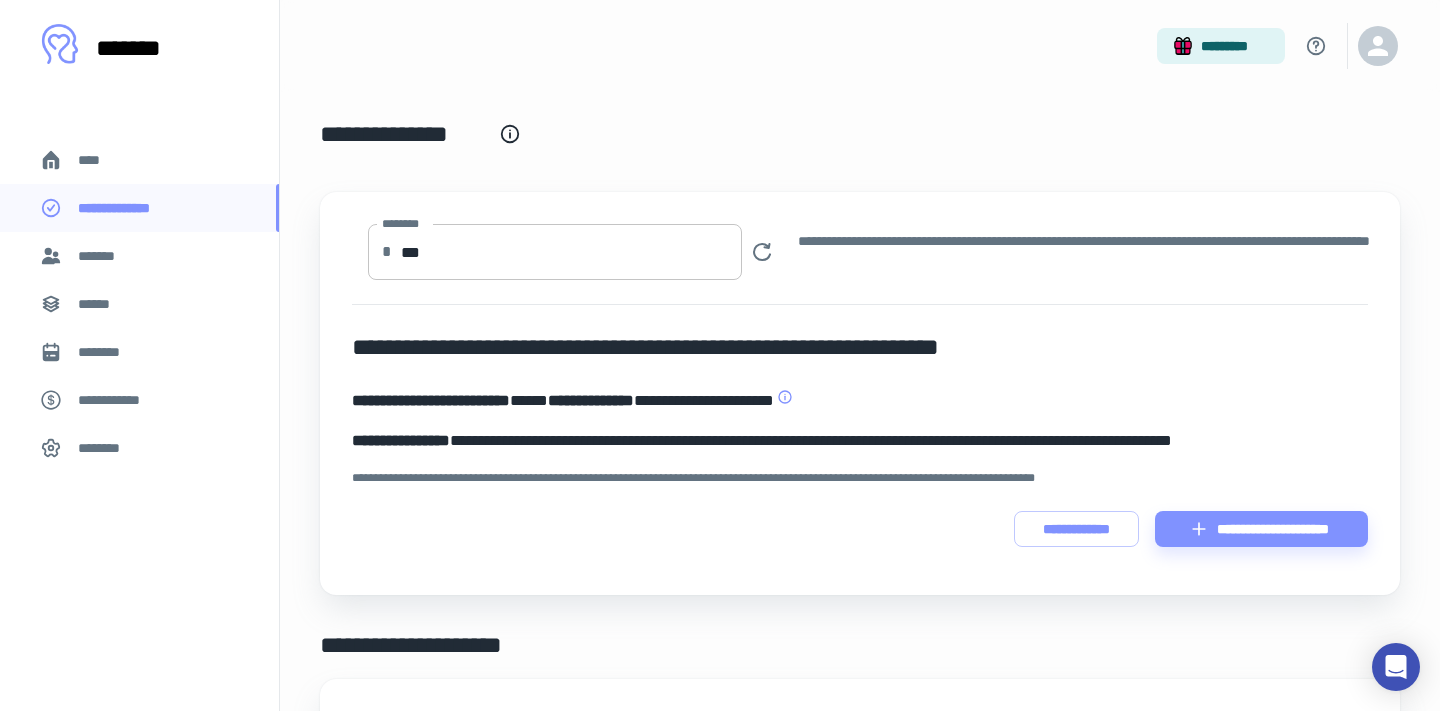 click on "***" at bounding box center (571, 252) 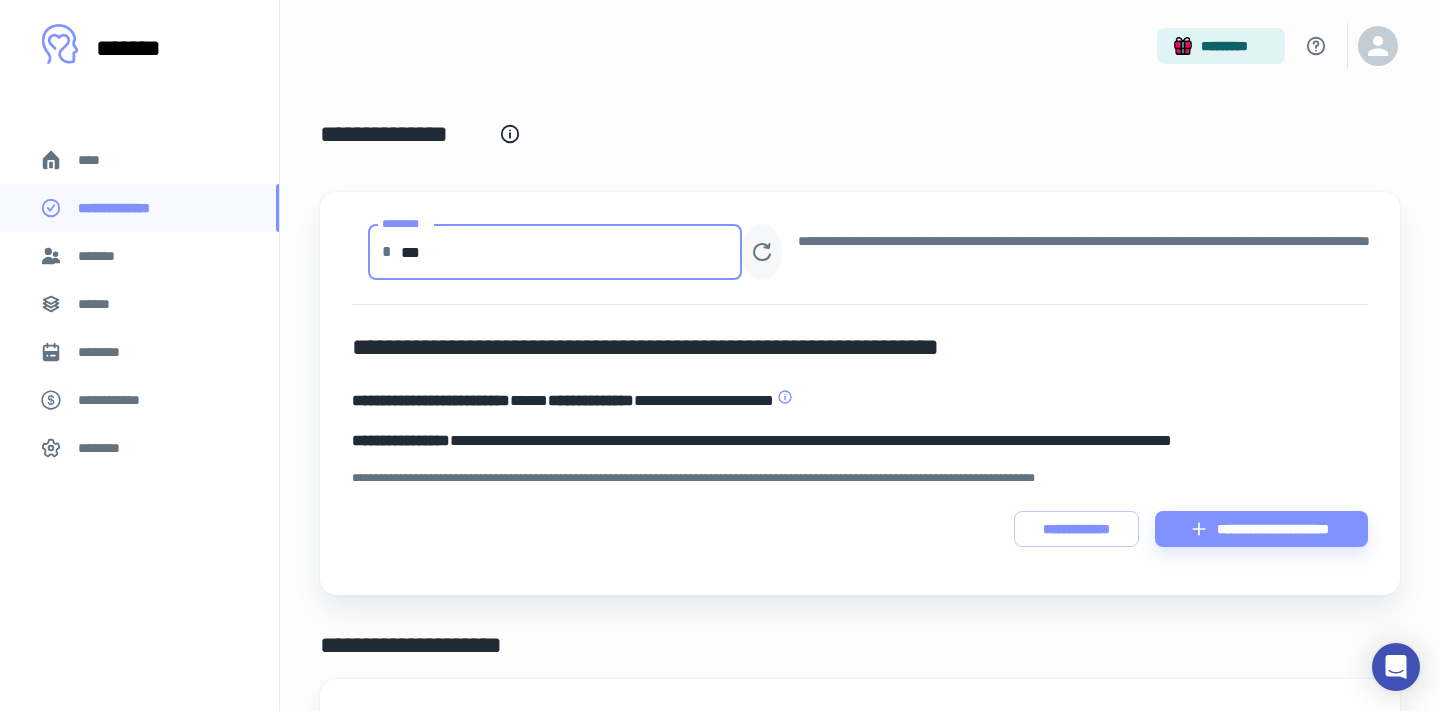 type on "***" 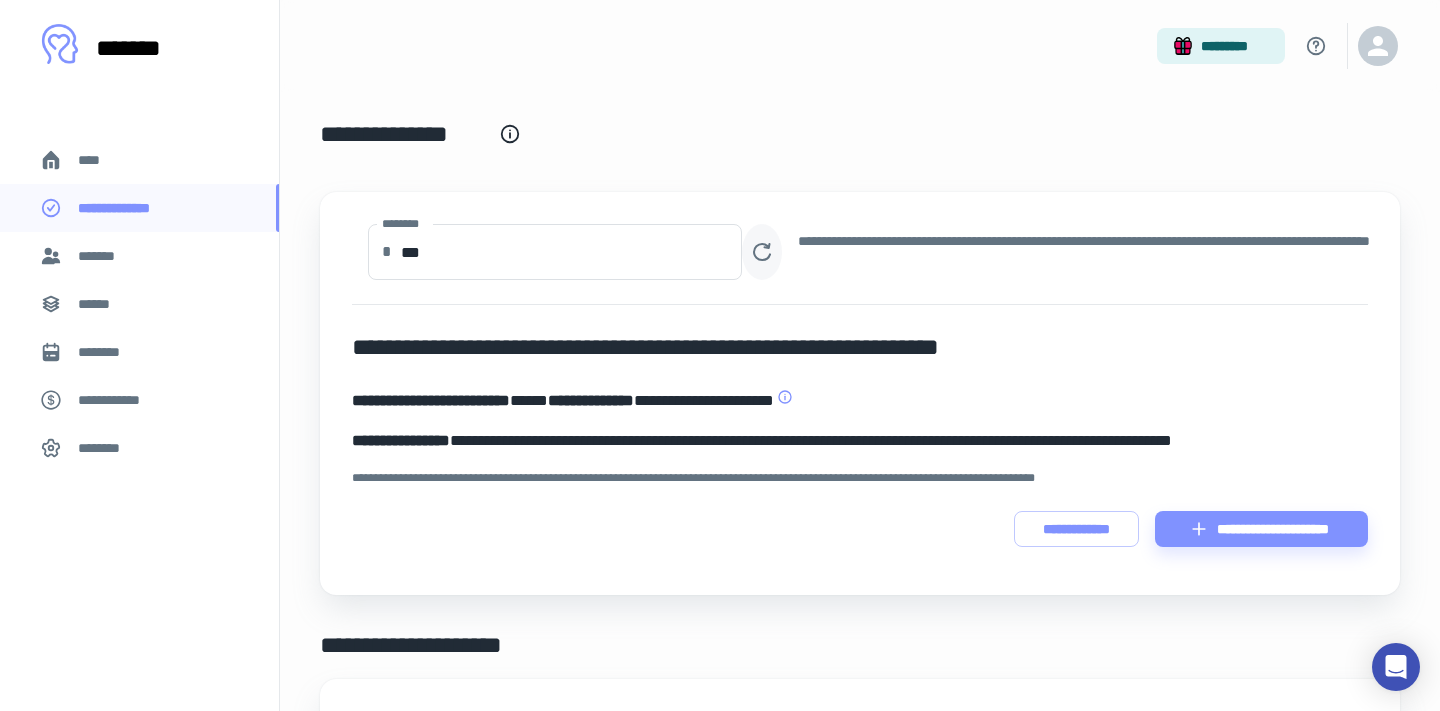 type 